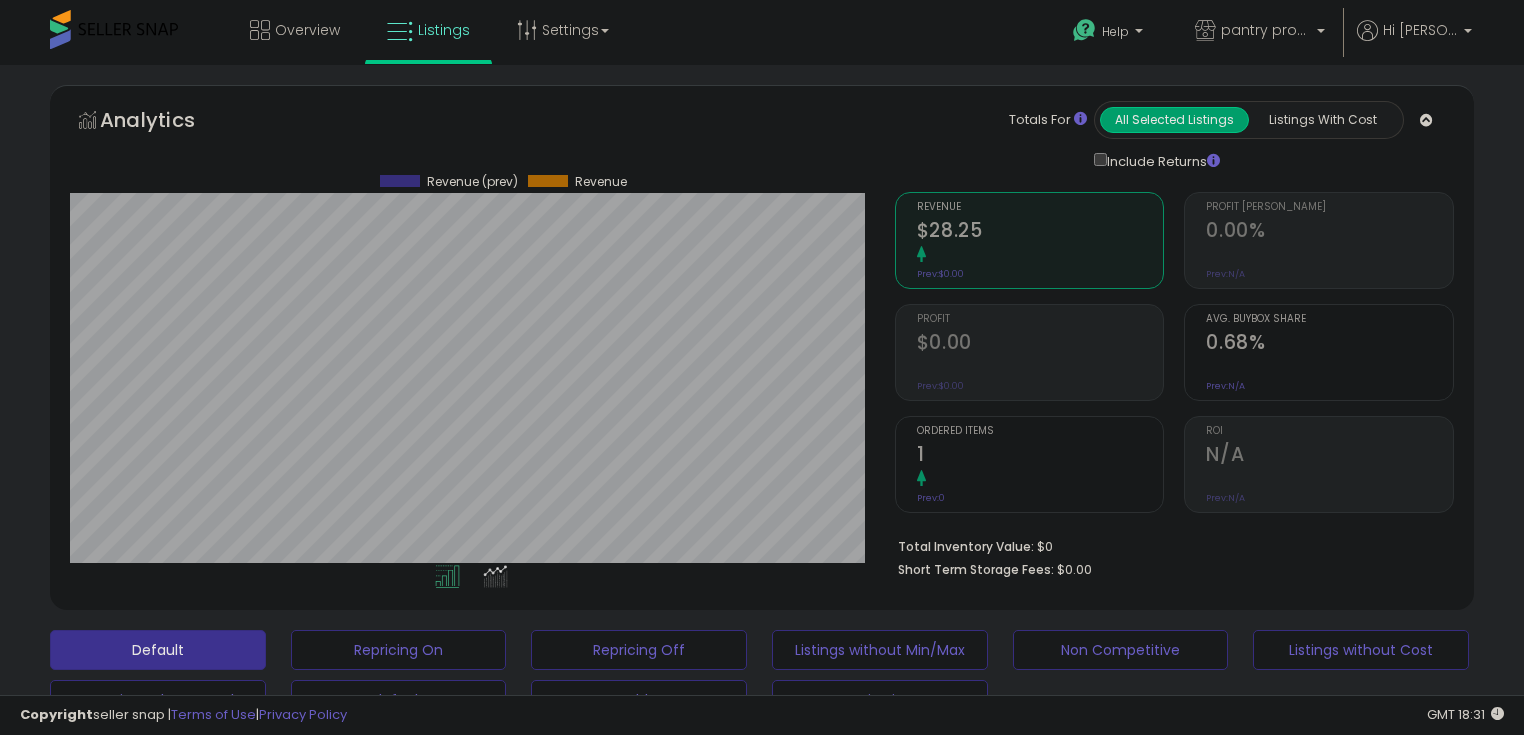 click on "**********" at bounding box center (238, 856) 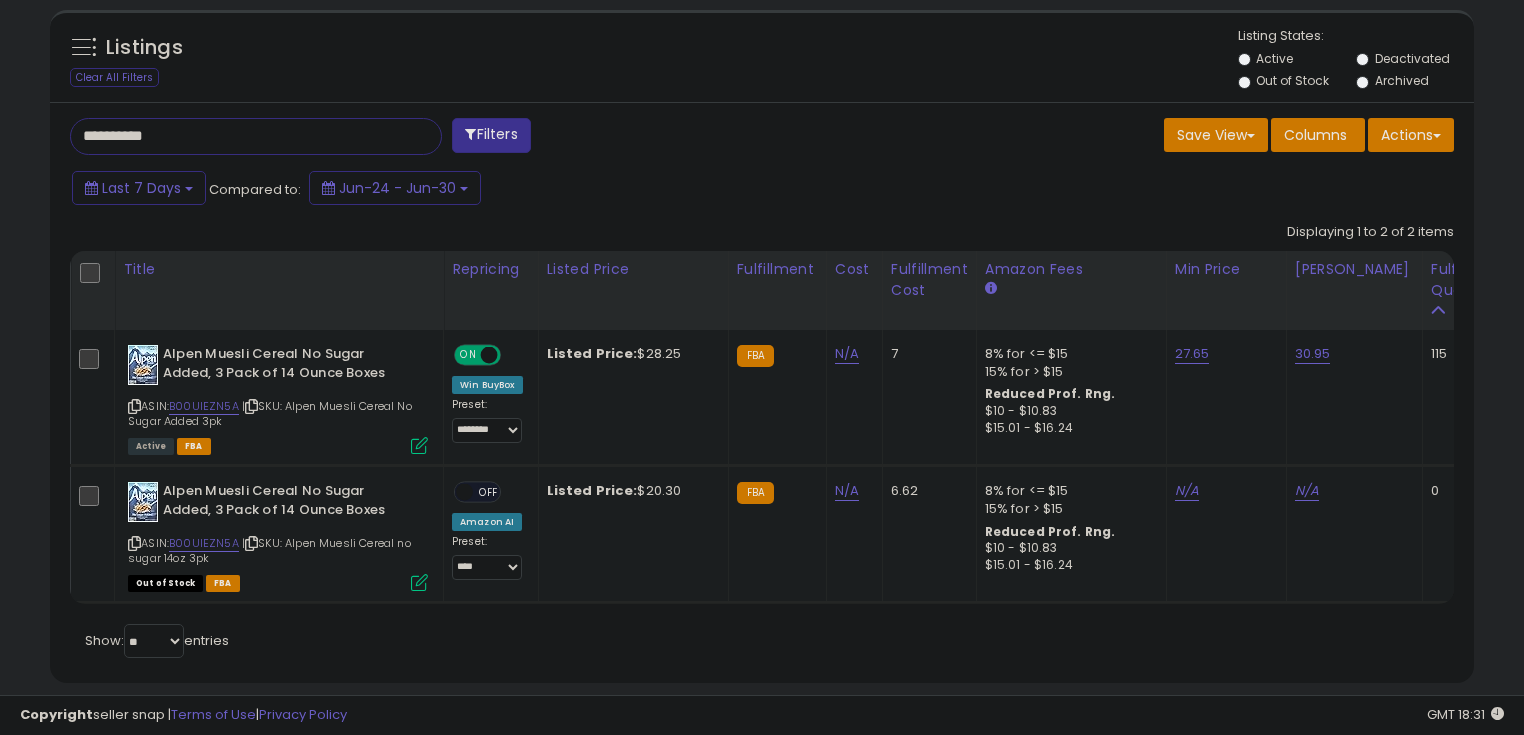 scroll, scrollTop: 999589, scrollLeft: 999175, axis: both 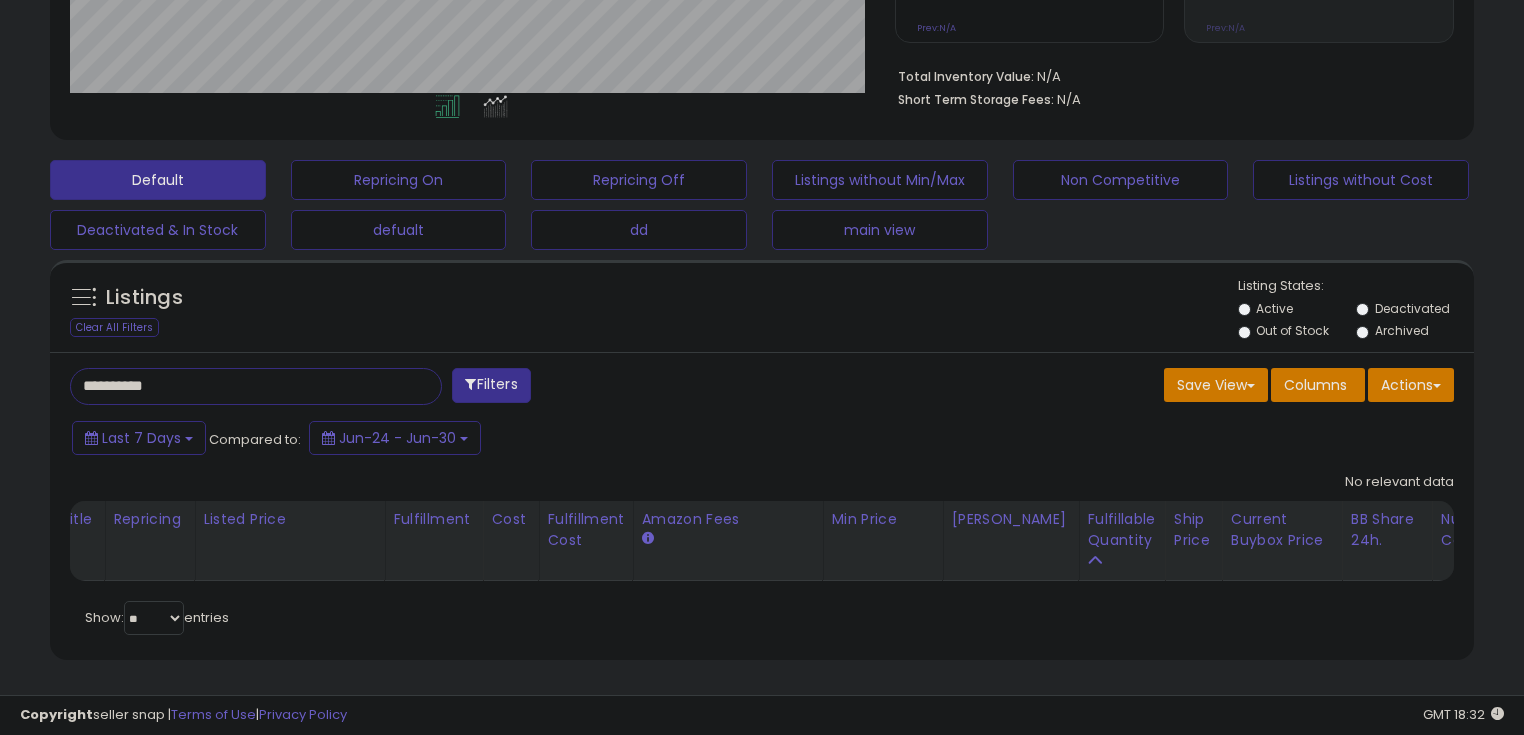 type on "**********" 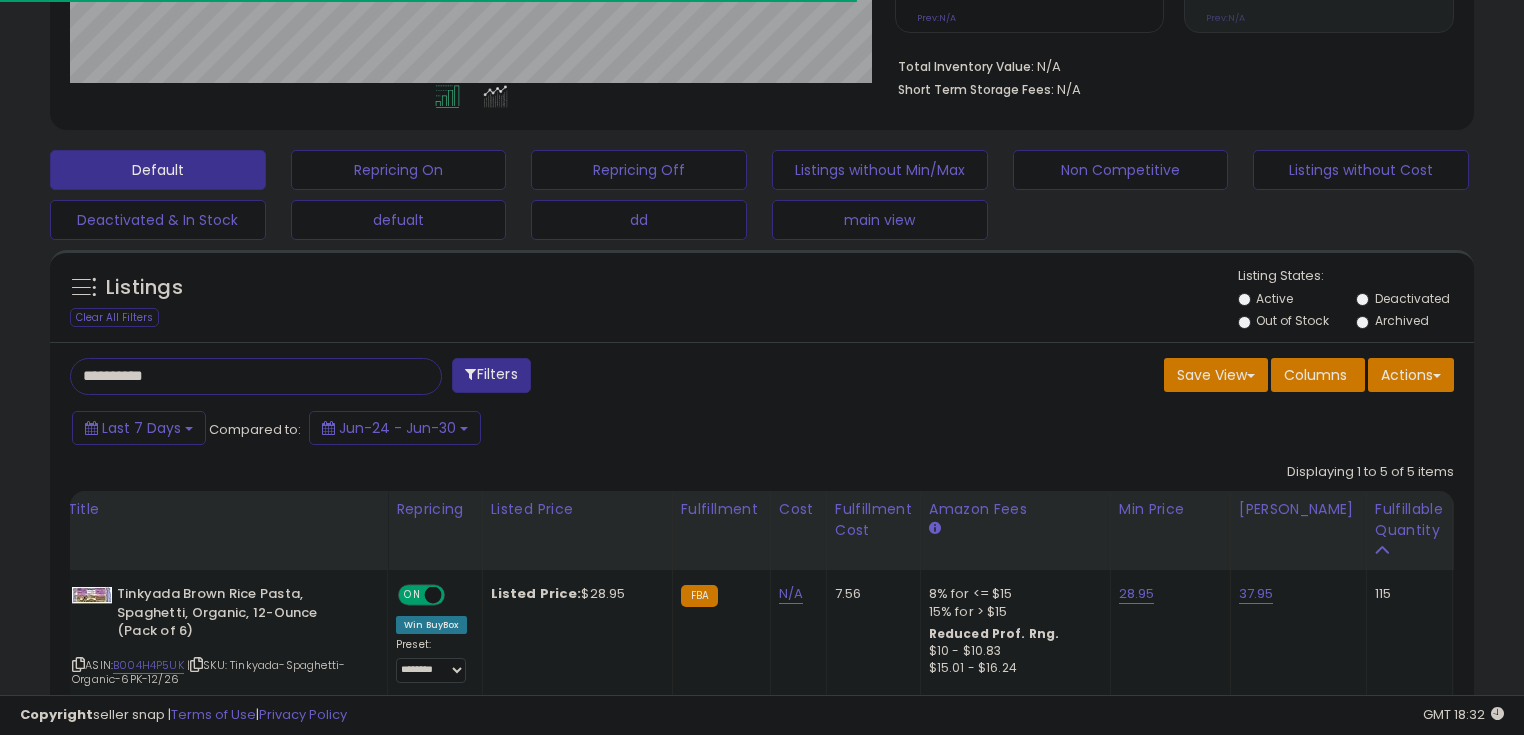 scroll, scrollTop: 409, scrollLeft: 824, axis: both 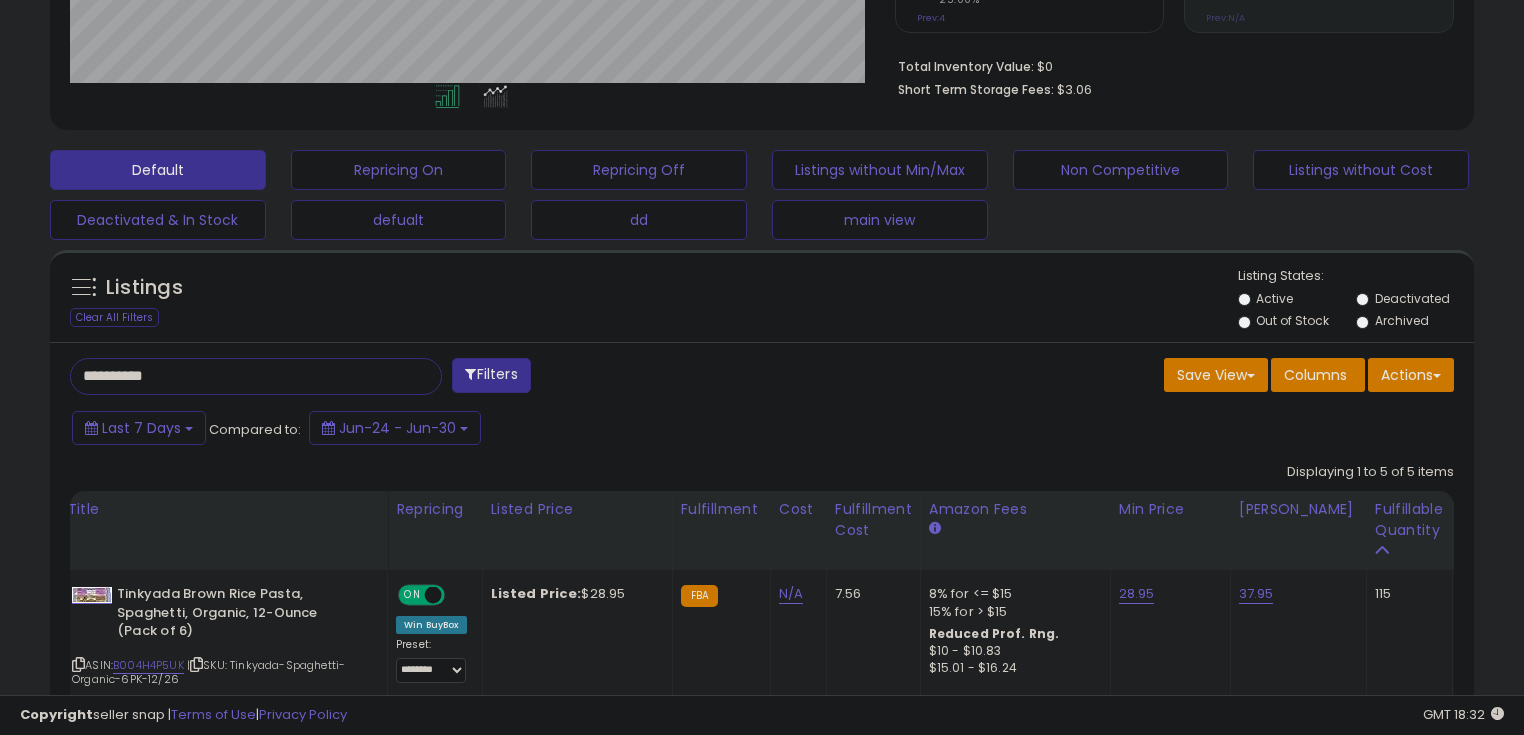 click on "28.95" 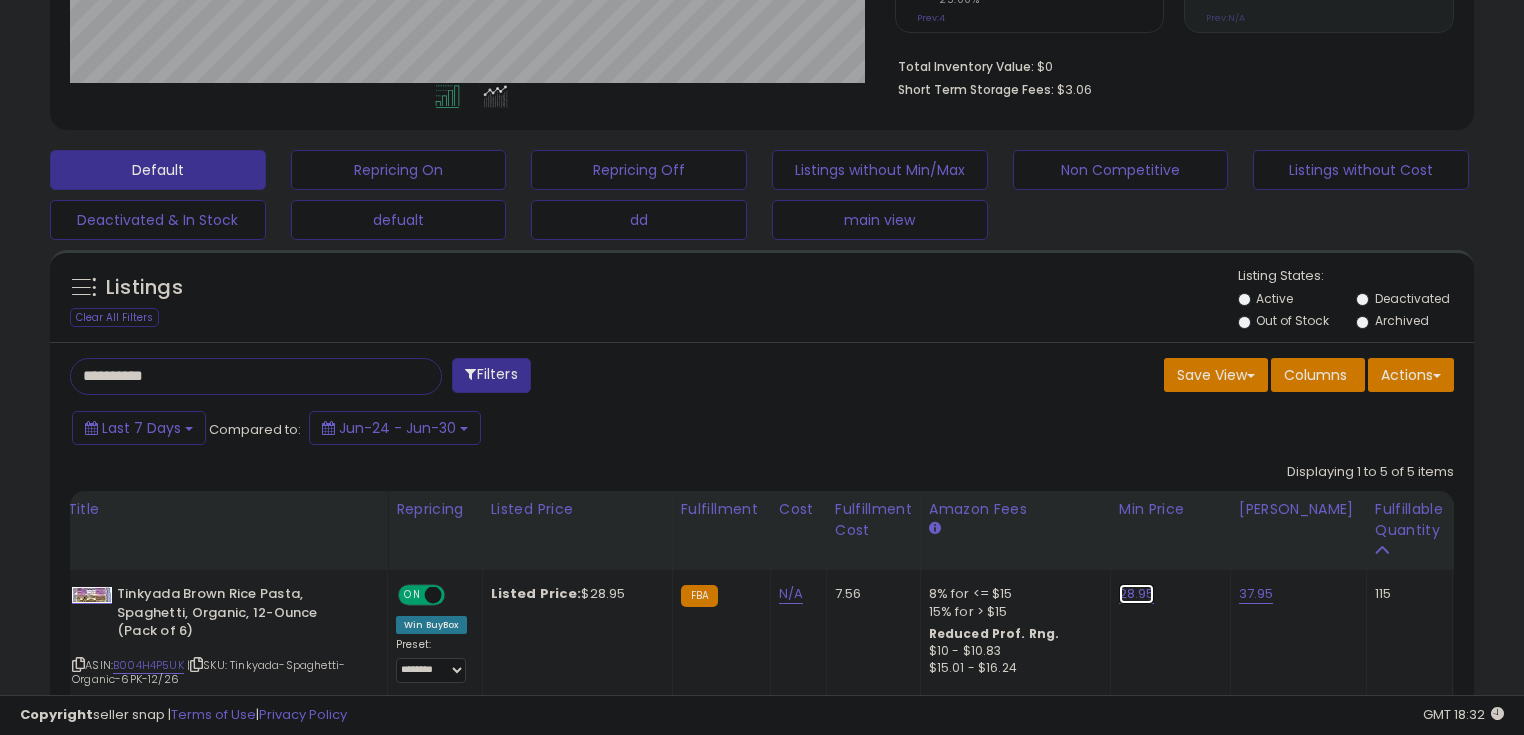 click on "28.95" at bounding box center (1137, 594) 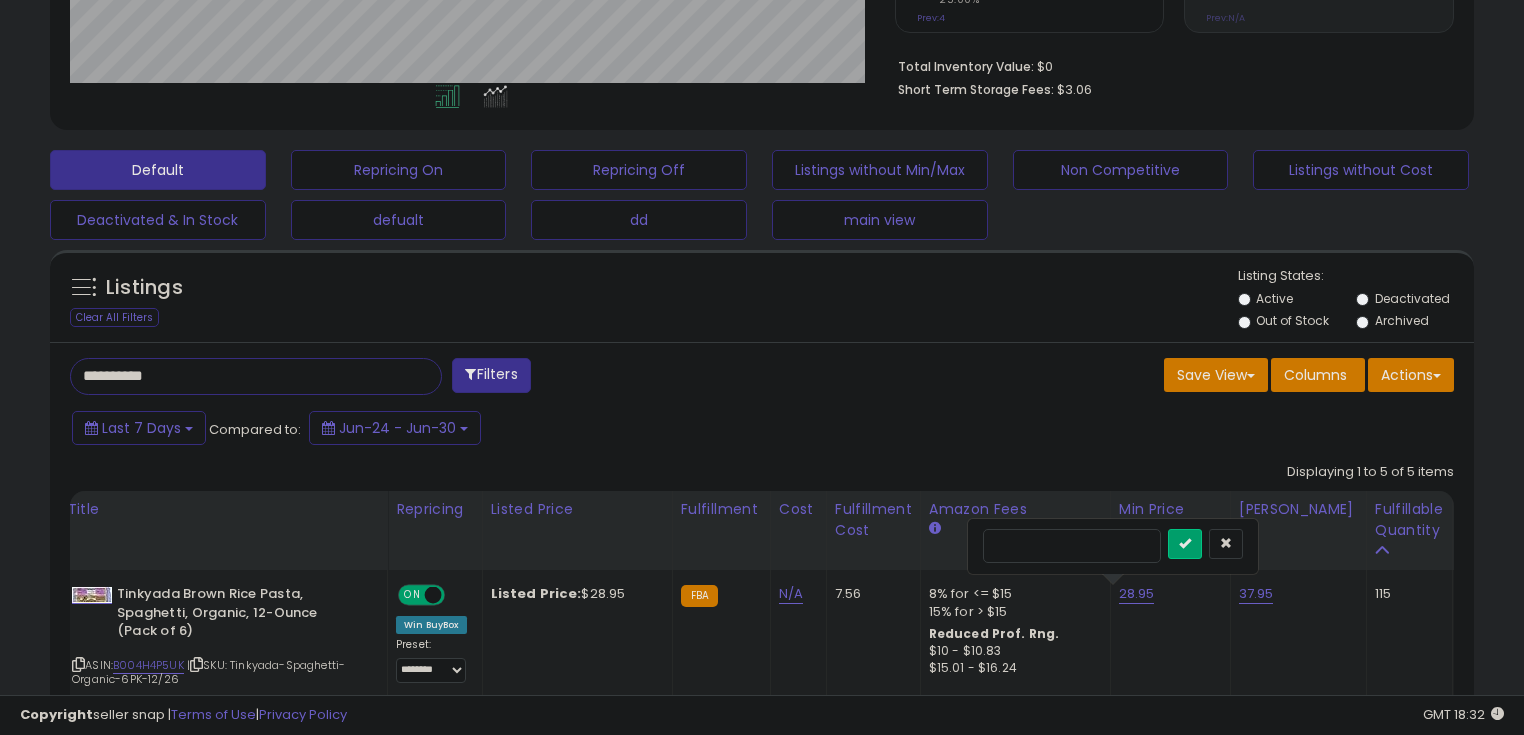 click on "*****" at bounding box center [1072, 546] 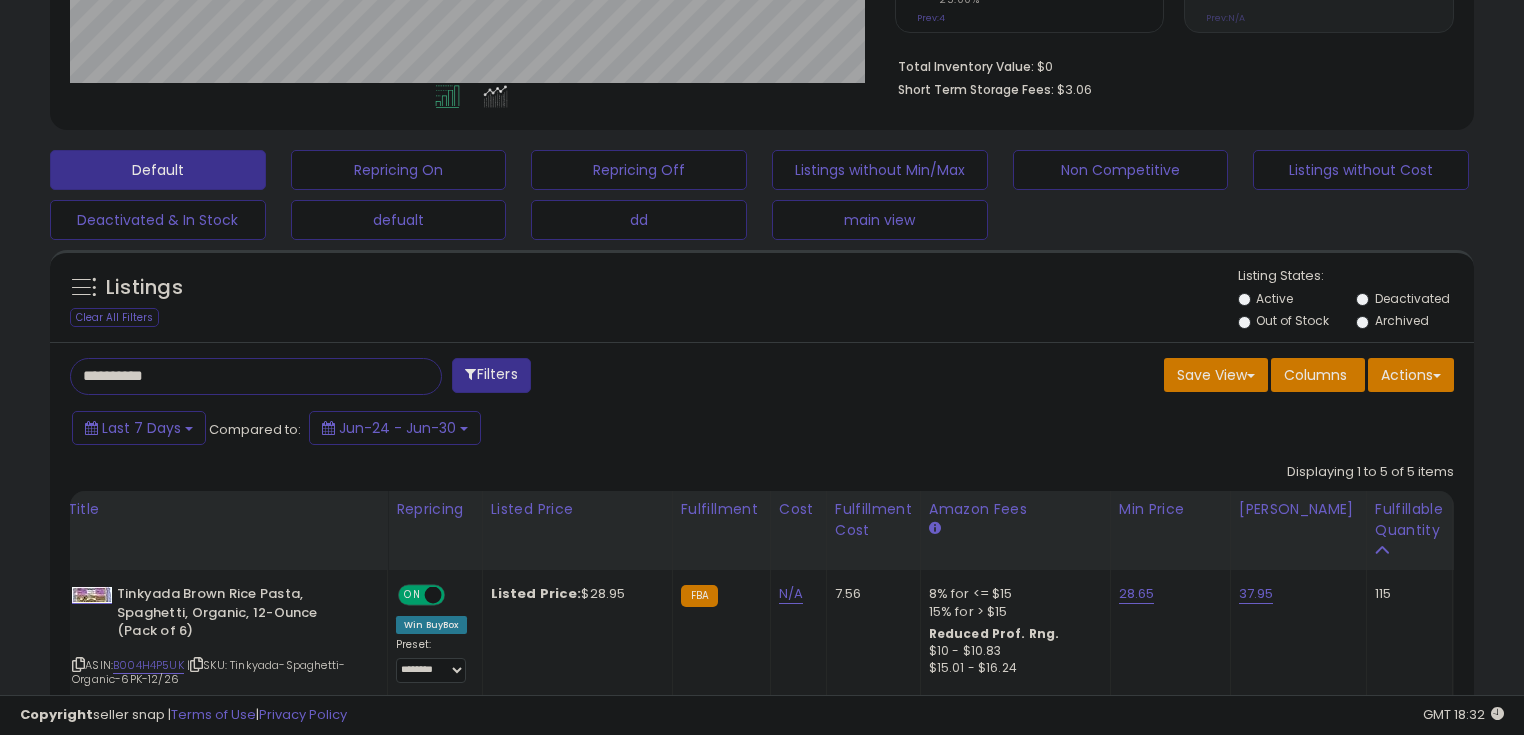click on "**********" at bounding box center [238, 376] 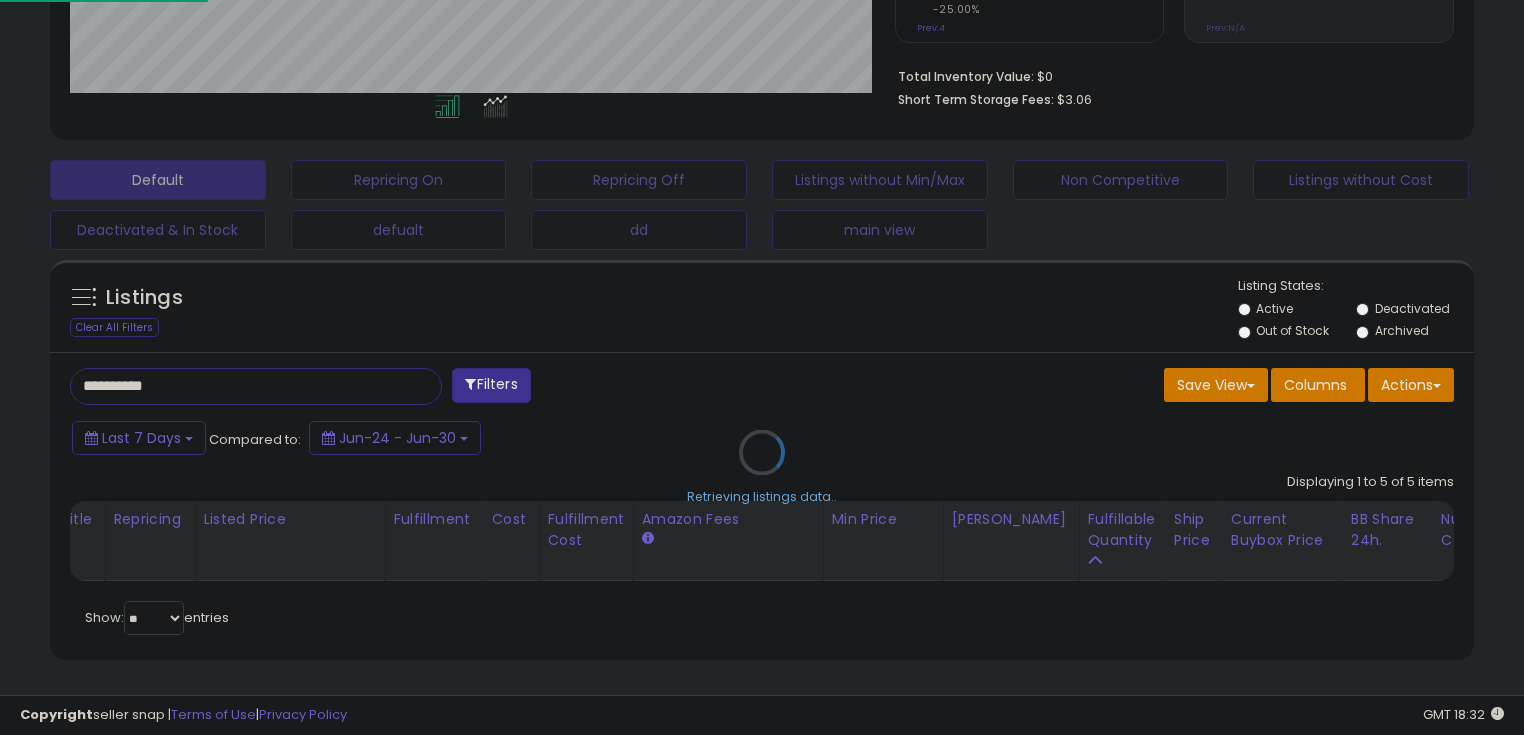 scroll, scrollTop: 999589, scrollLeft: 999168, axis: both 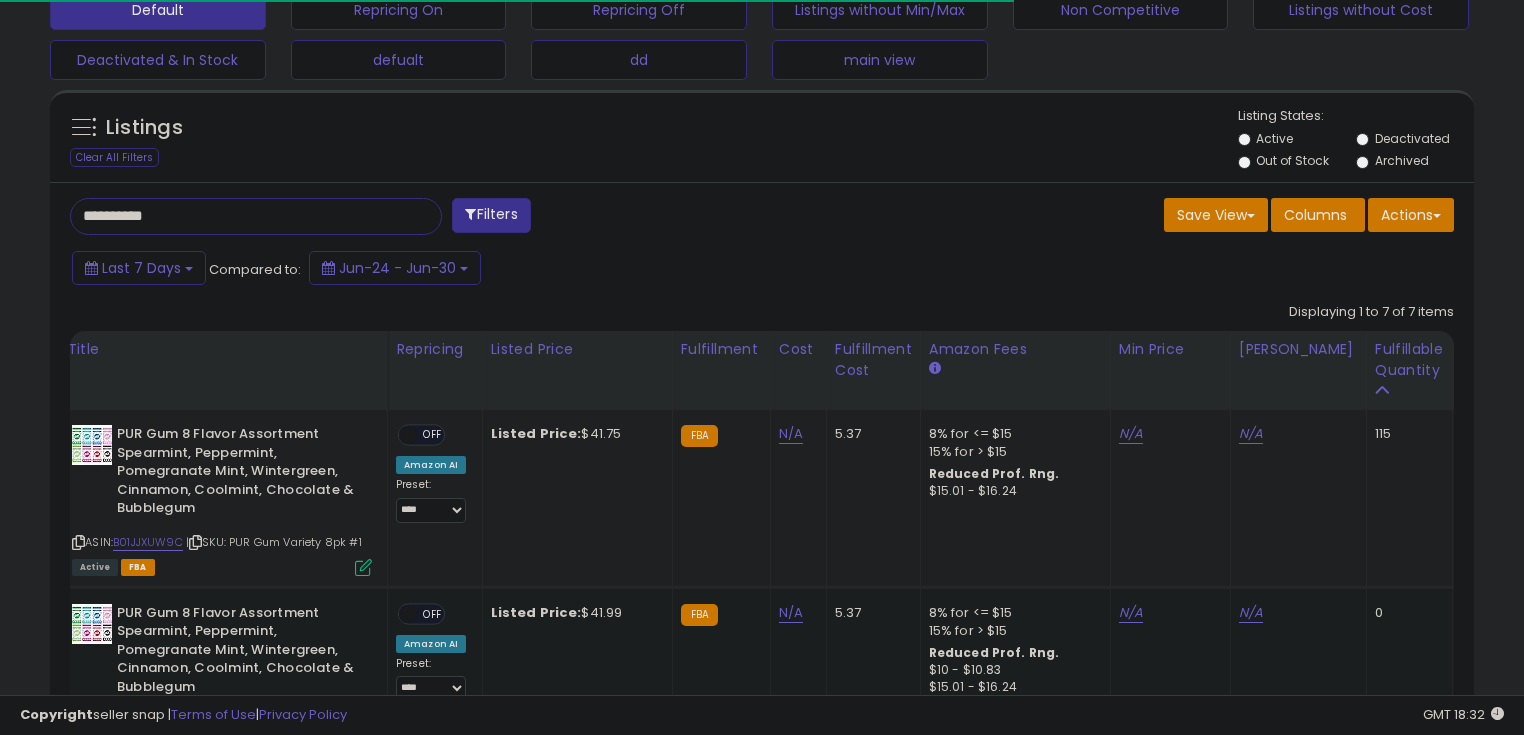 click on "N/A" 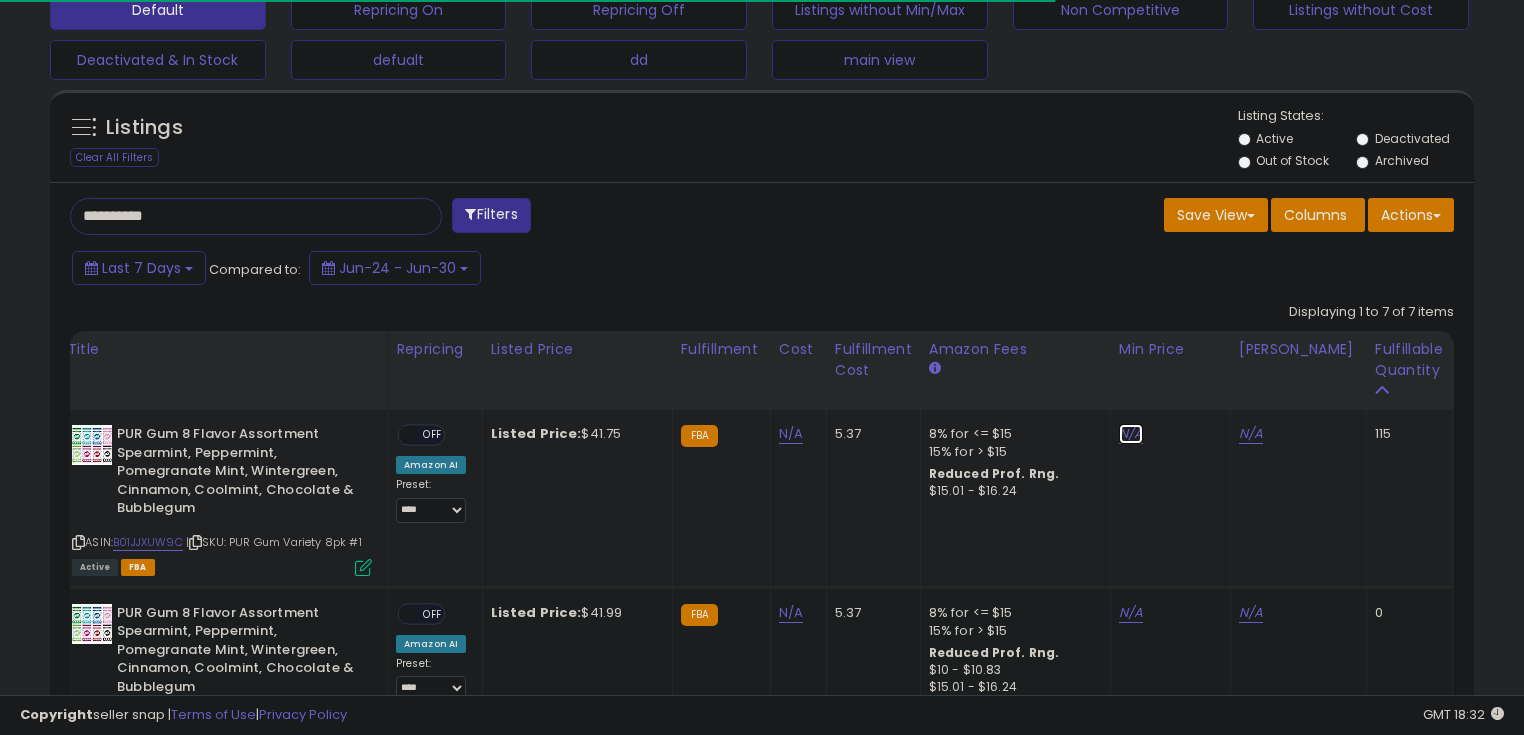 click on "N/A" at bounding box center [1131, 434] 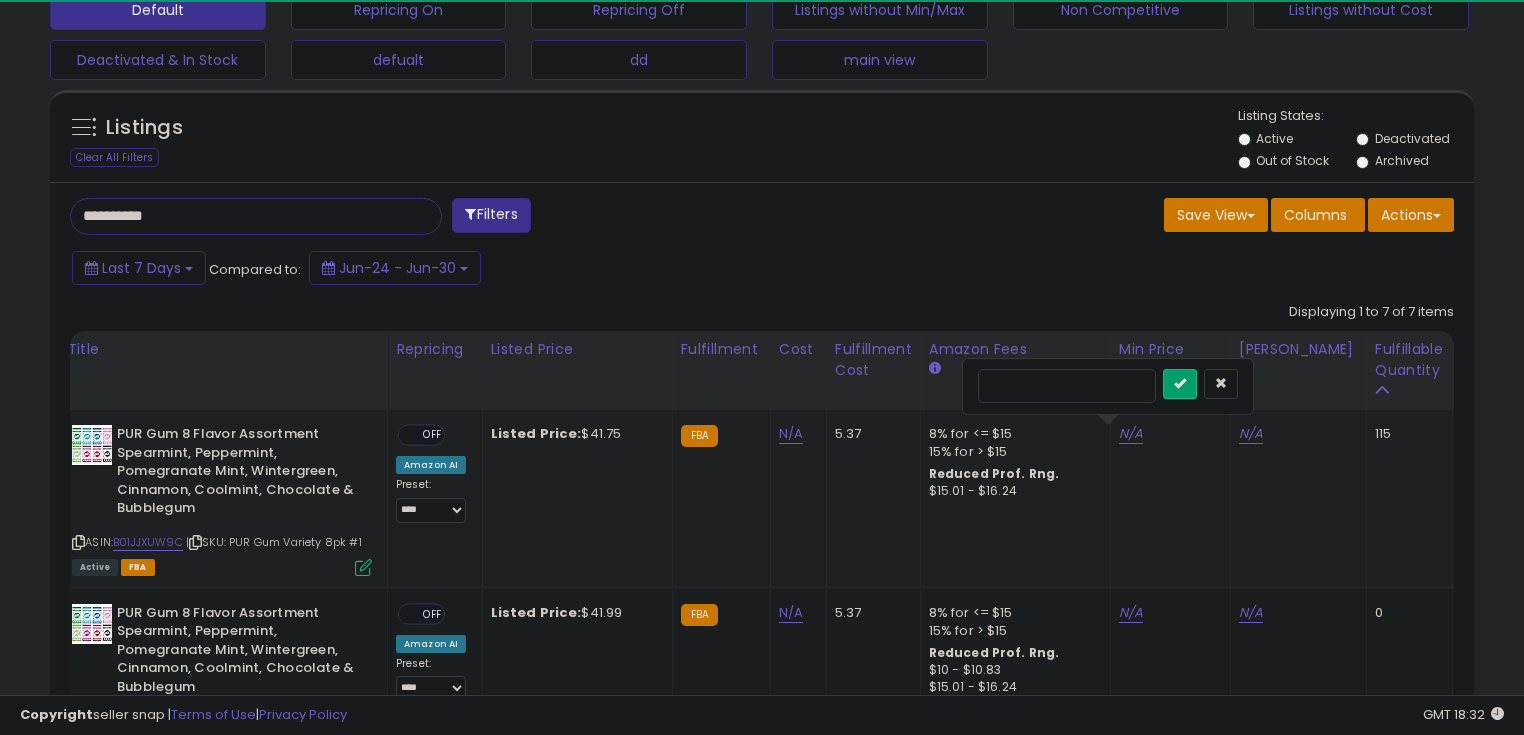 scroll, scrollTop: 999589, scrollLeft: 999175, axis: both 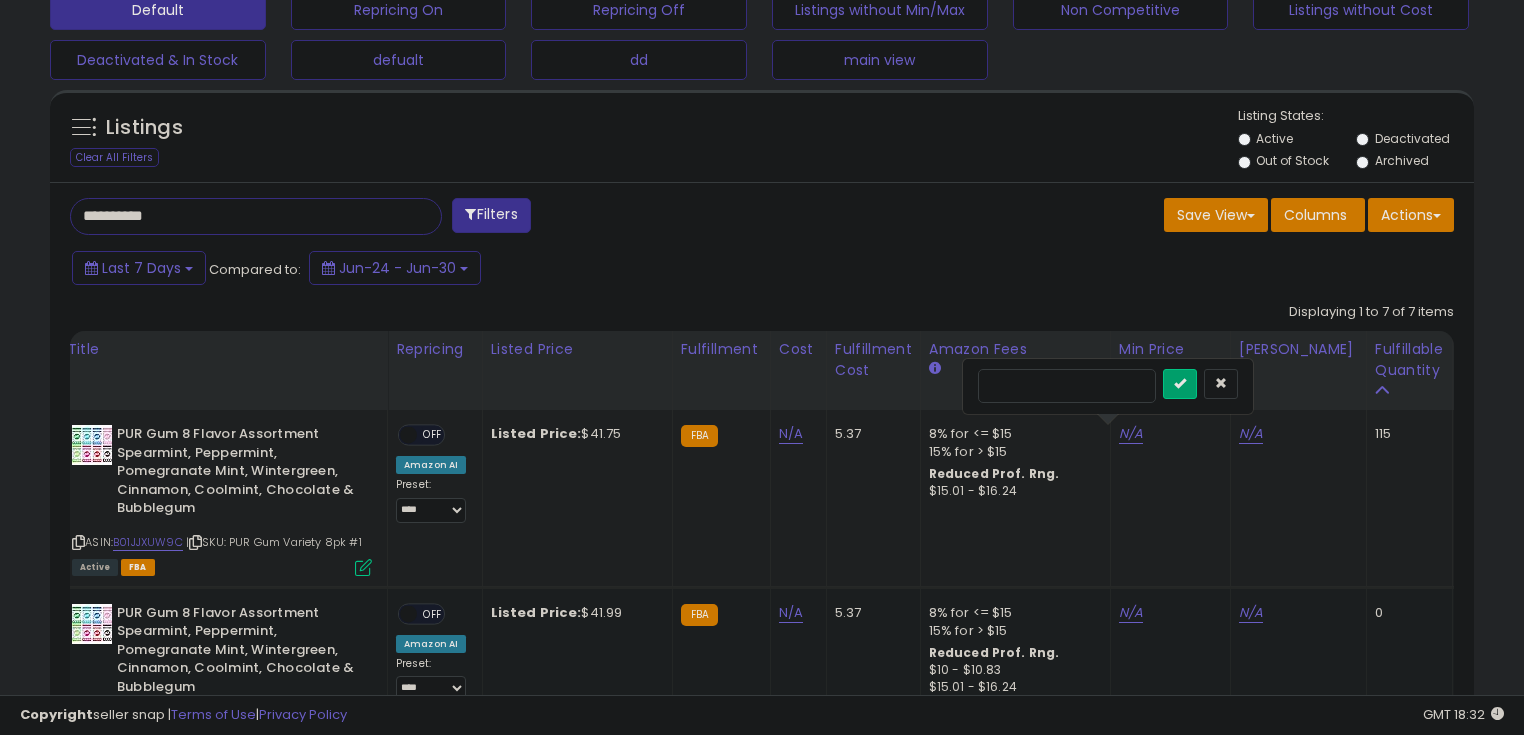 type on "*****" 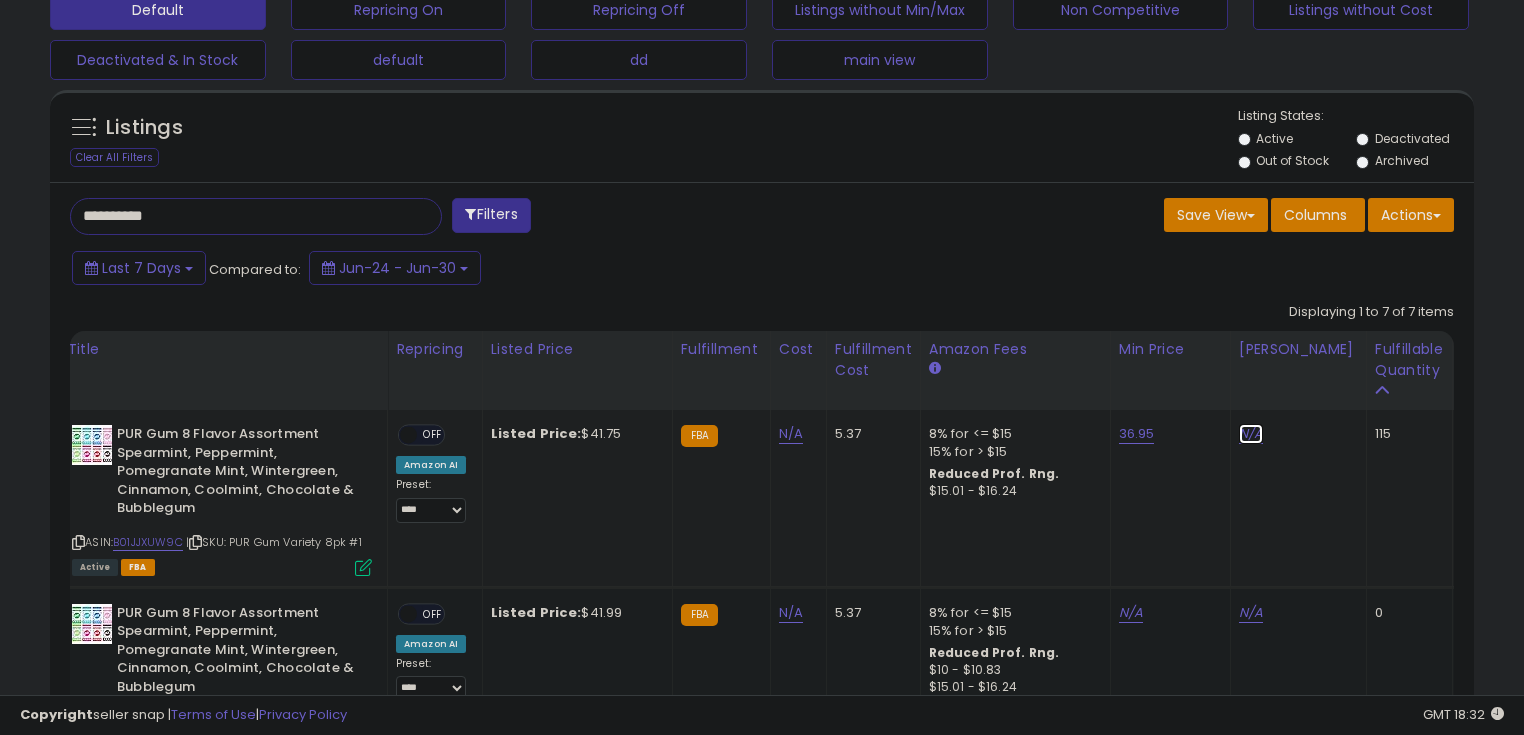 click on "N/A" at bounding box center [1251, 434] 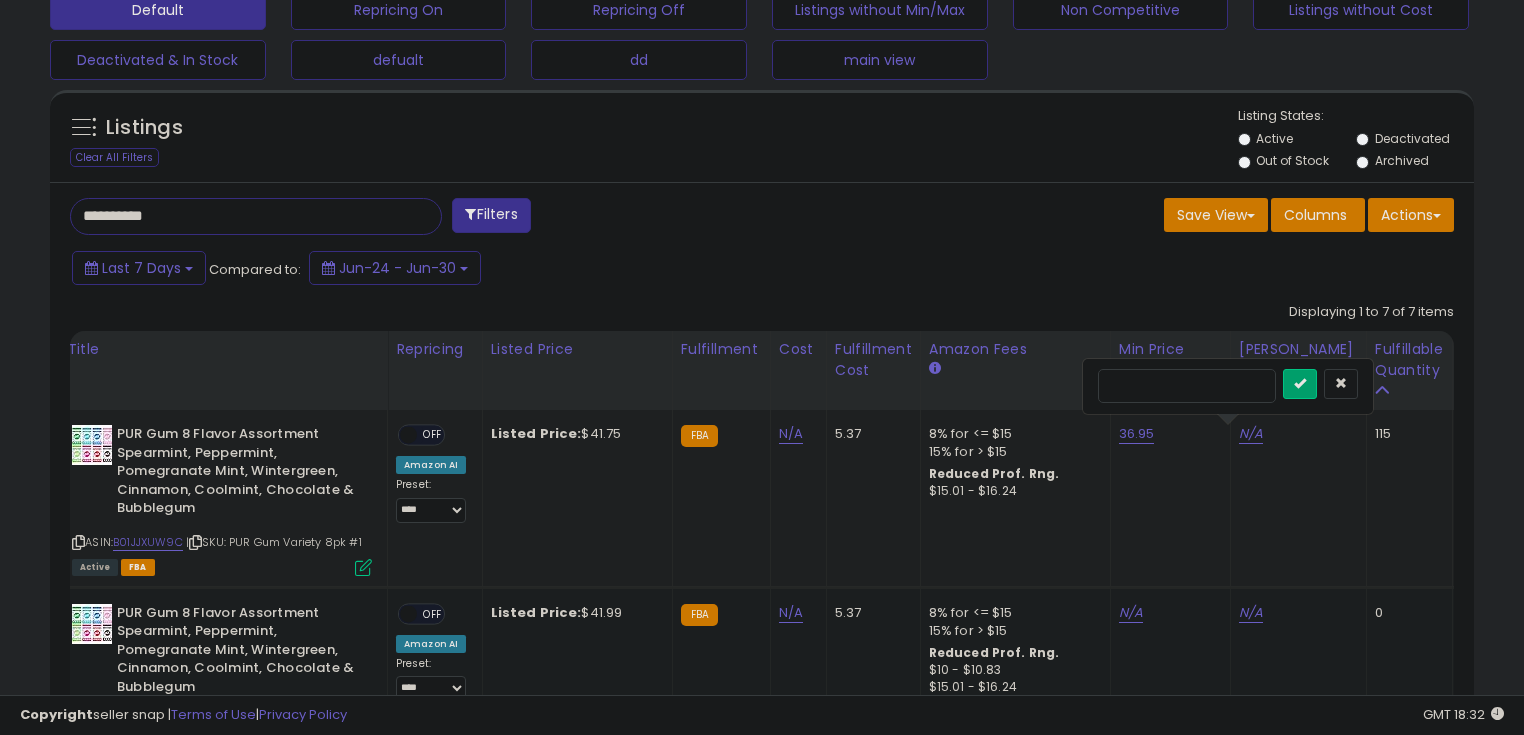 type on "*****" 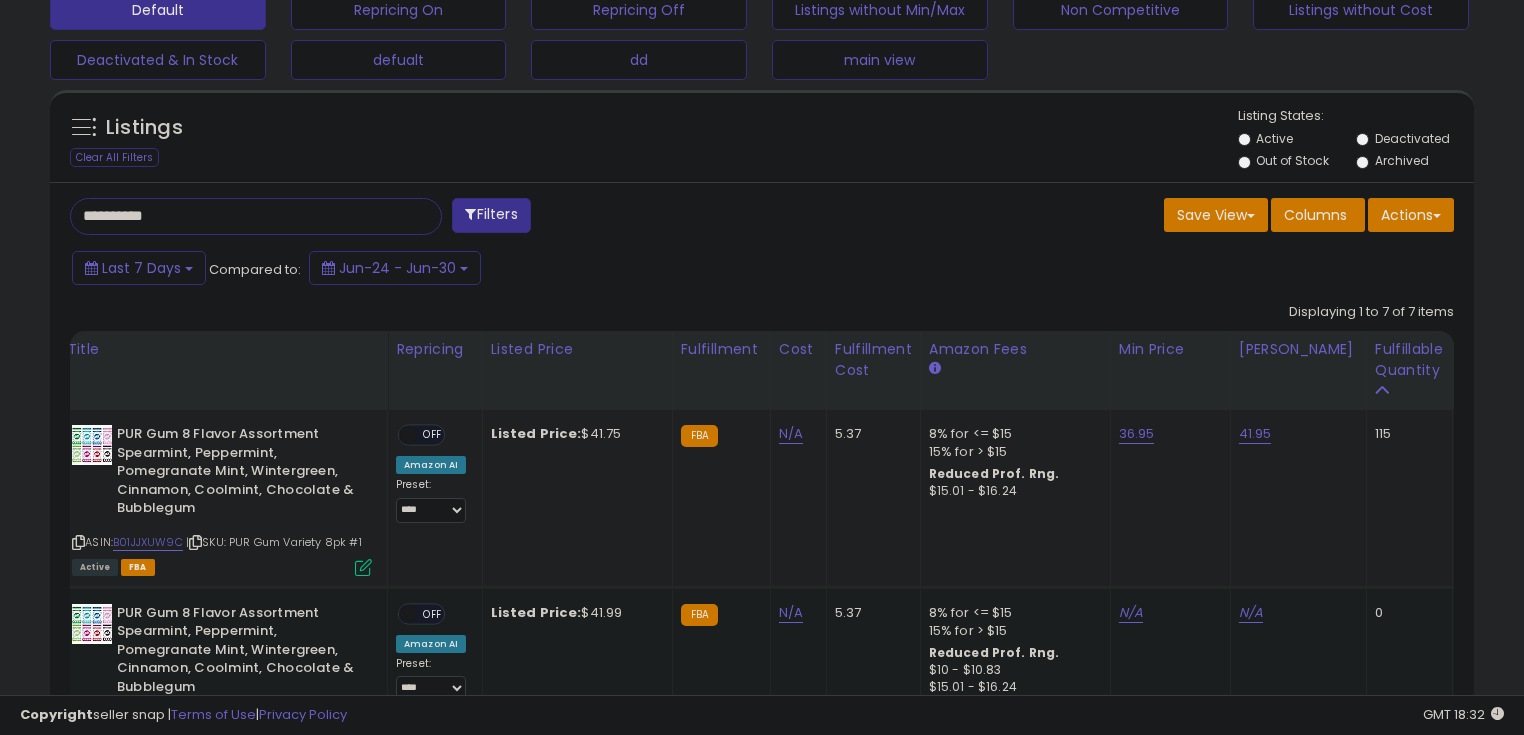 click on "OFF" at bounding box center [433, 435] 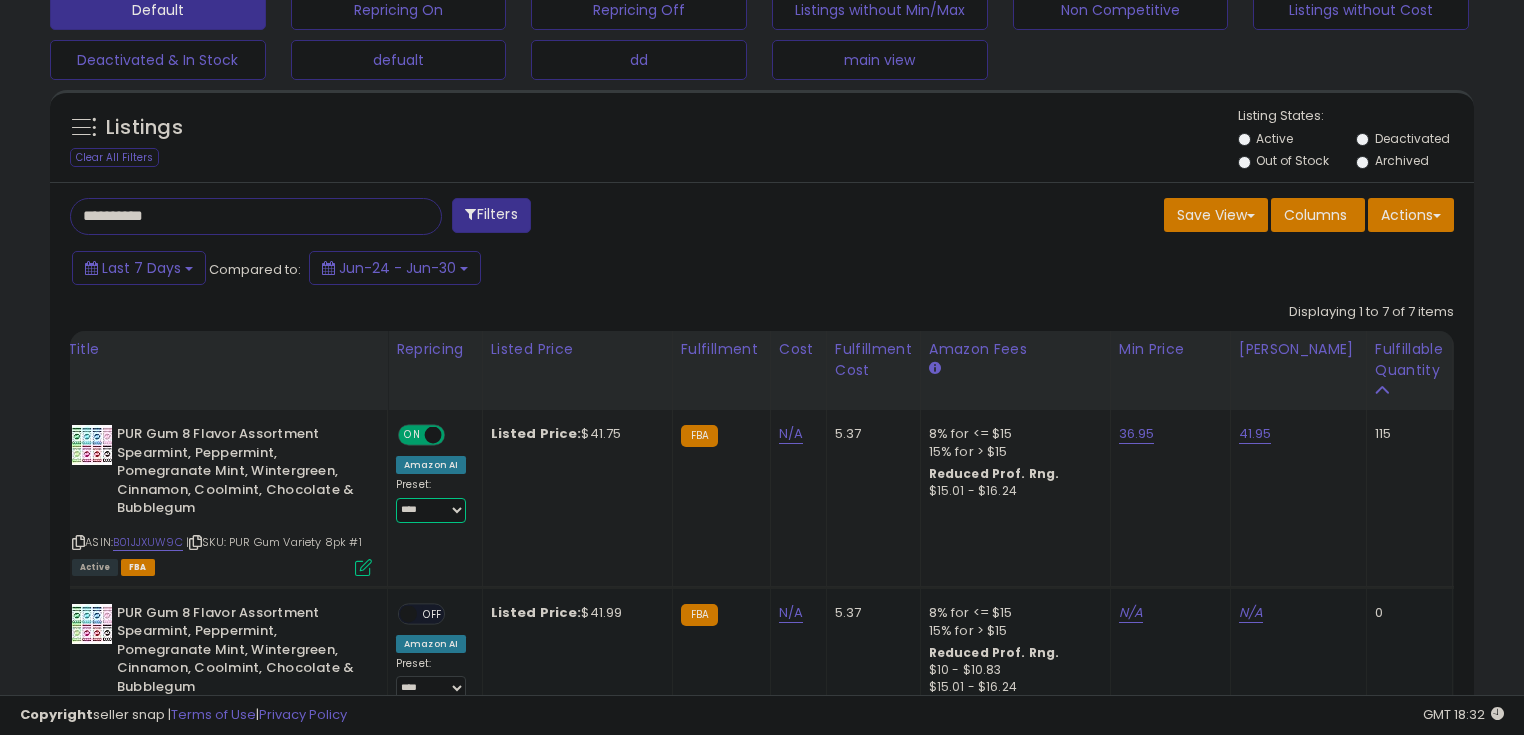 click on "**********" at bounding box center (431, 510) 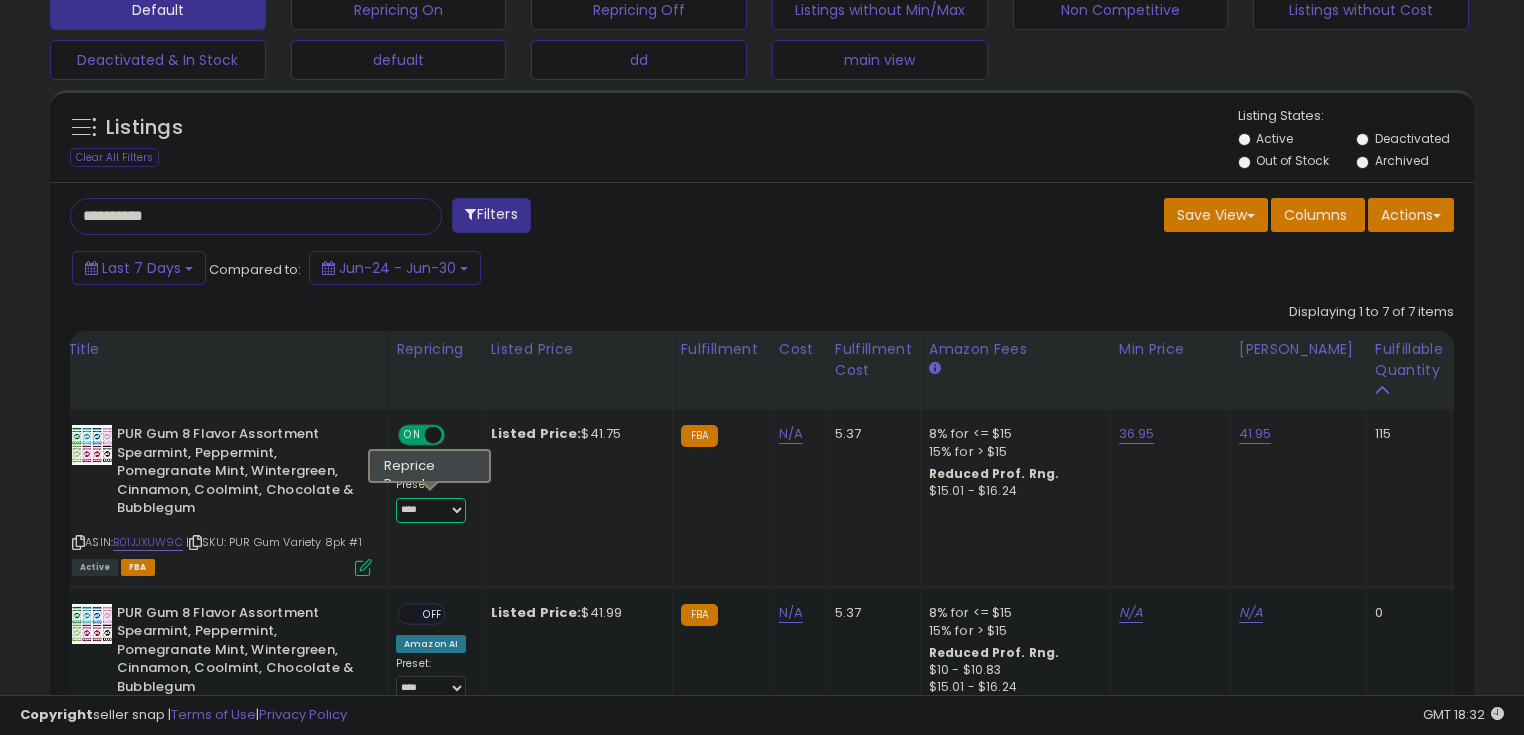 select on "********" 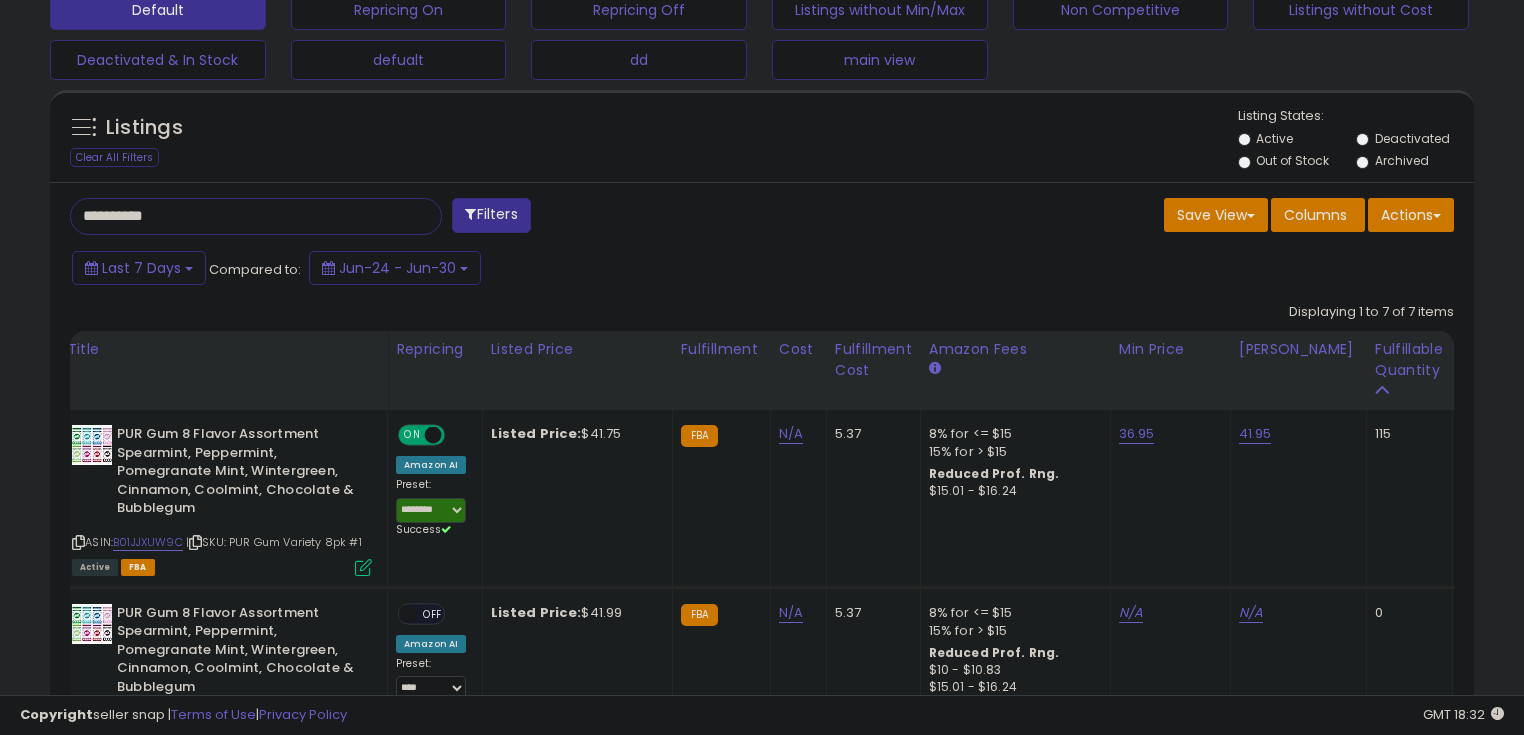 click on "Last 7 Days
Compared to:
Jun-24 - Jun-30" at bounding box center (586, 270) 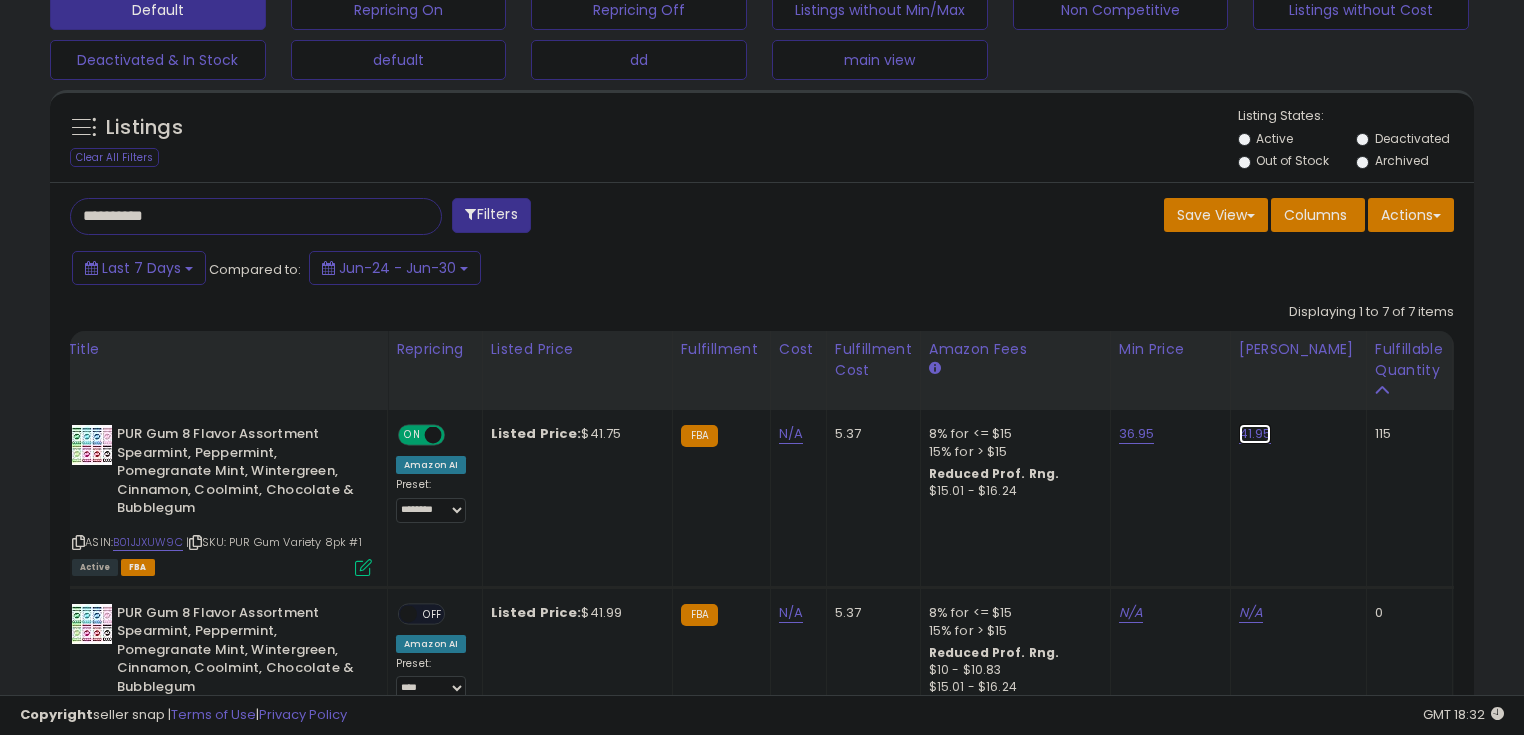 click on "41.95" at bounding box center (1255, 434) 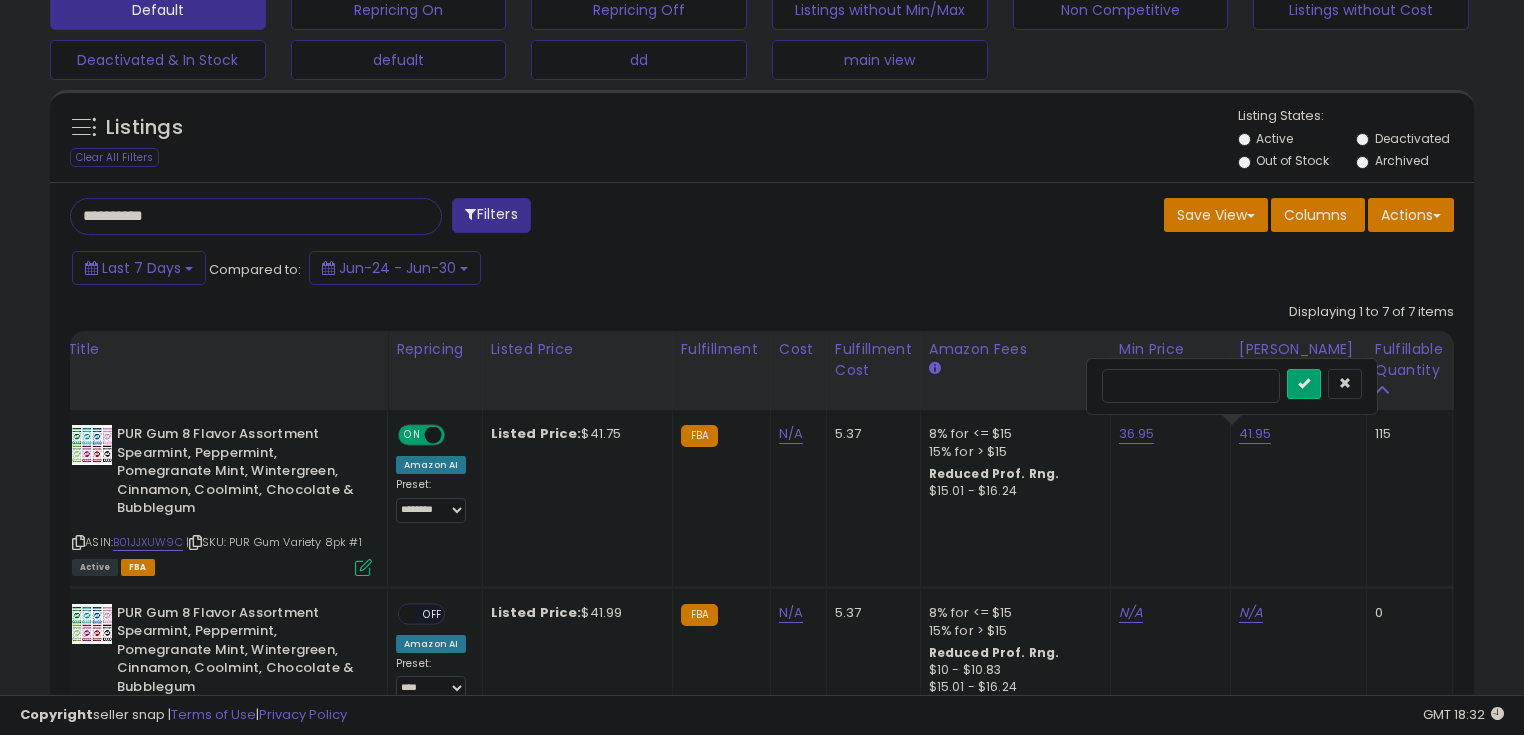 click on "*****" at bounding box center (1191, 386) 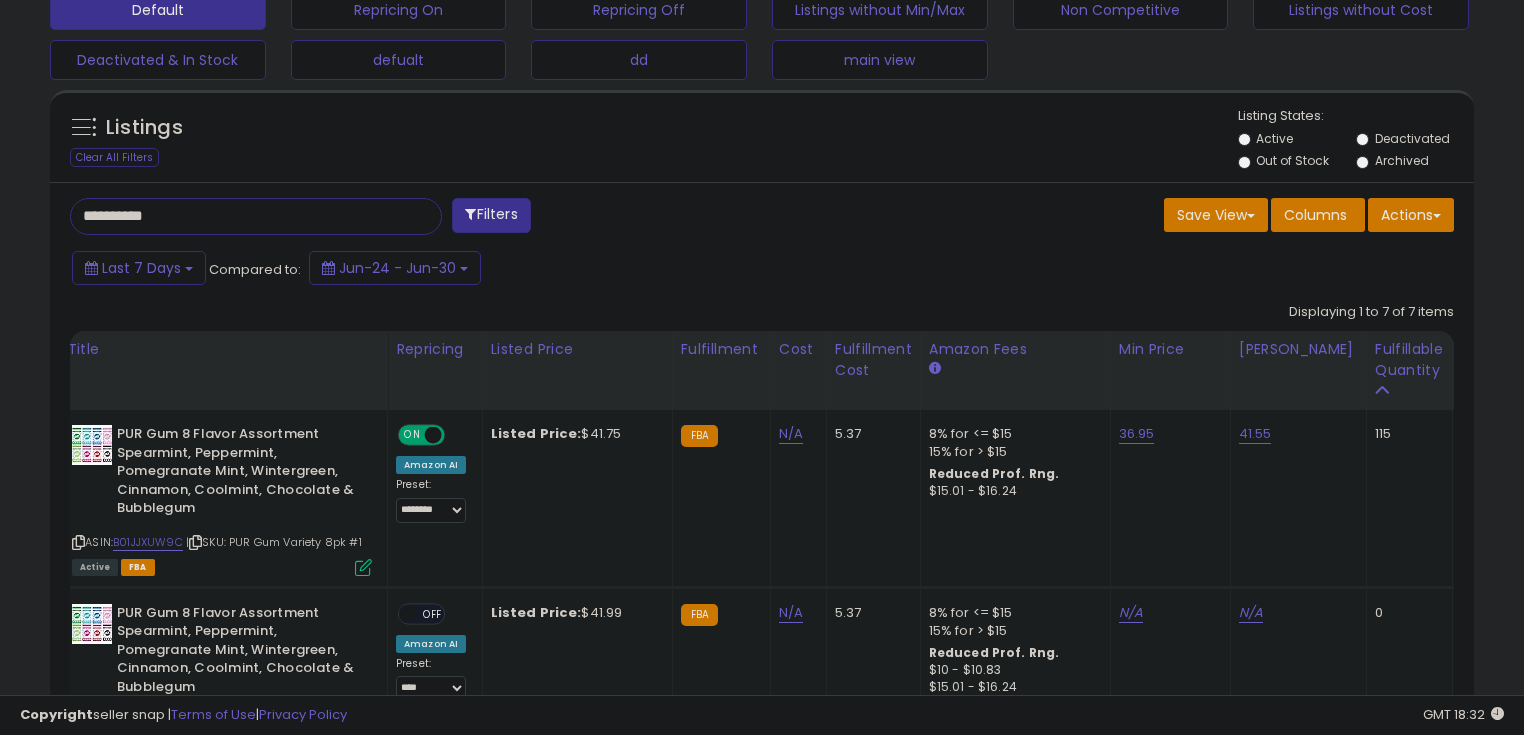 click on "**********" at bounding box center [408, 218] 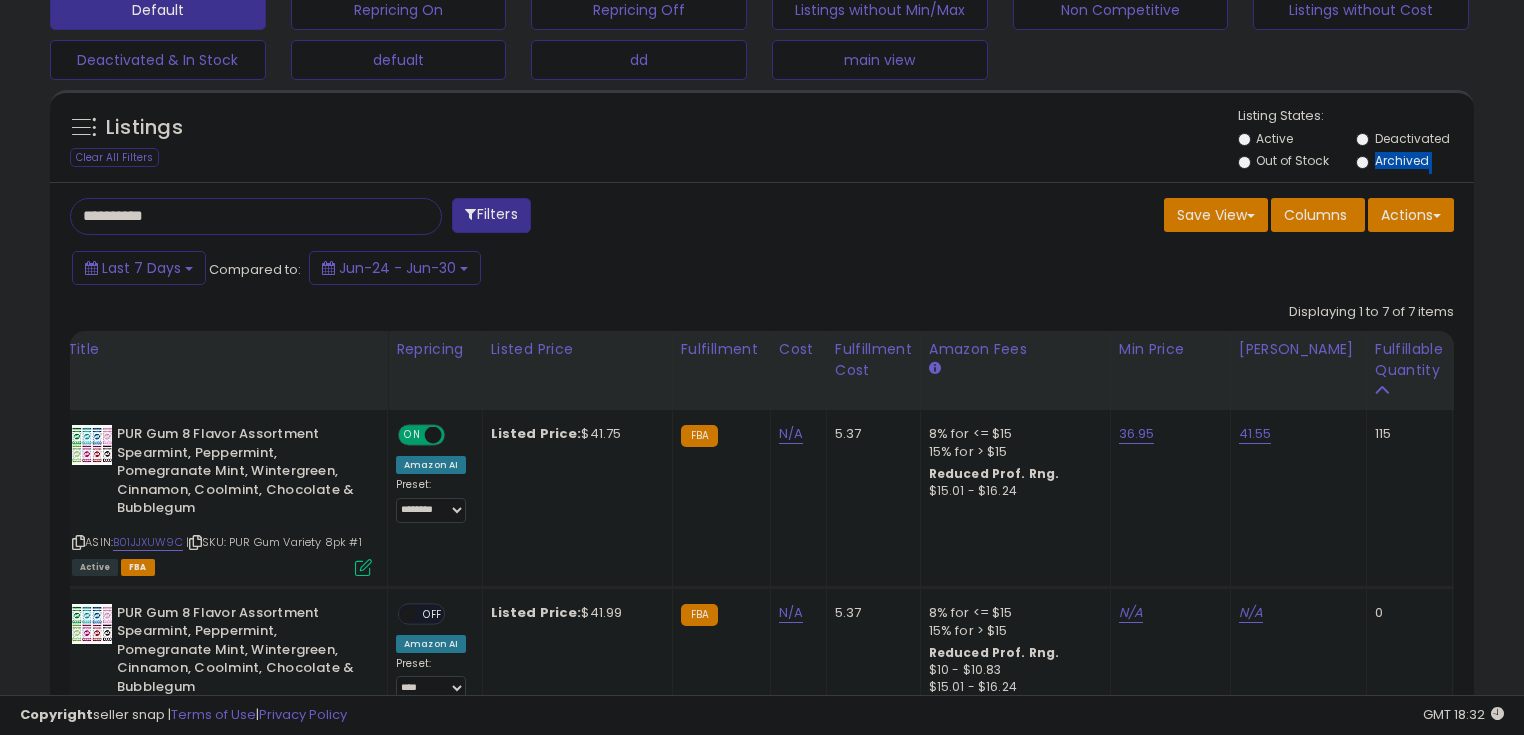 click on "**********" at bounding box center (408, 218) 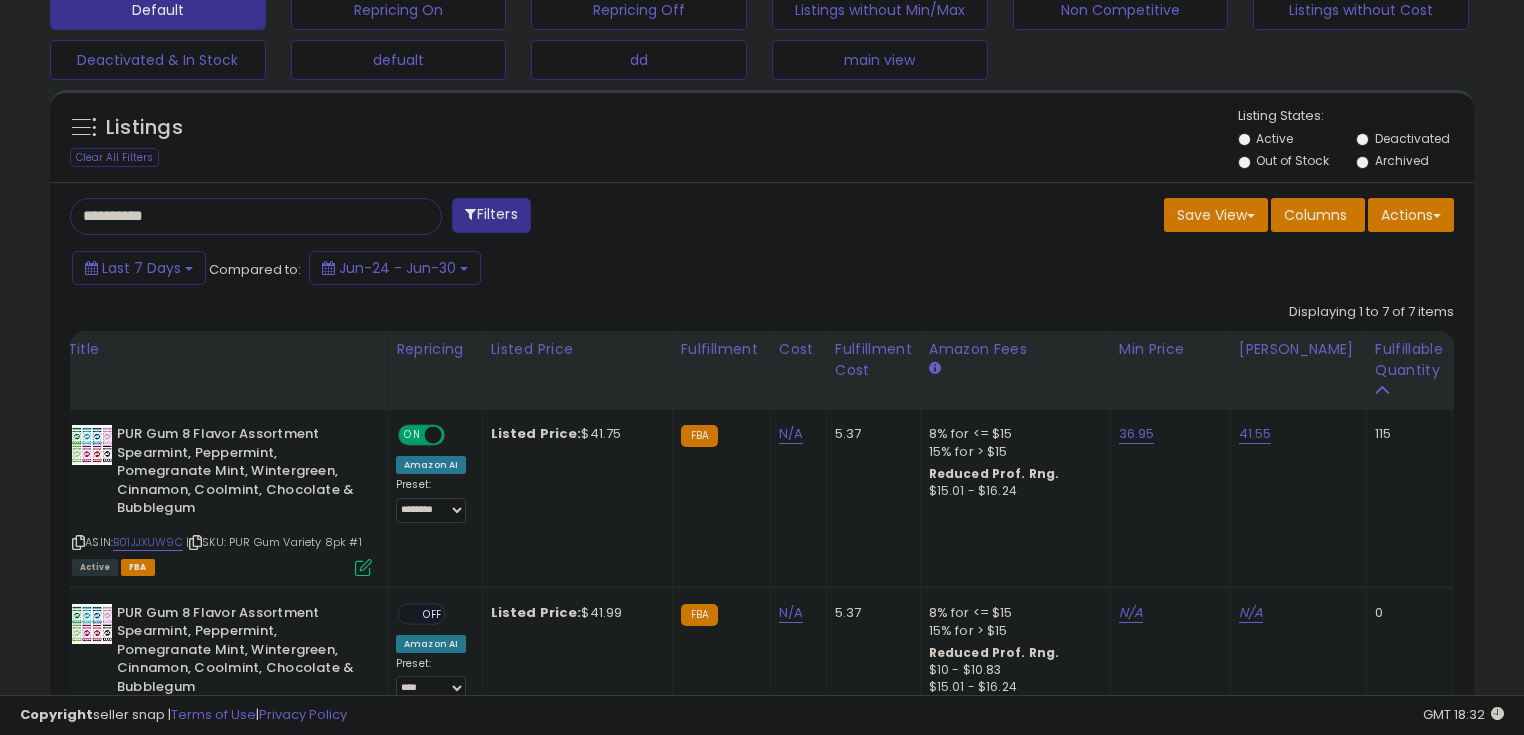 click on "**********" at bounding box center (238, 216) 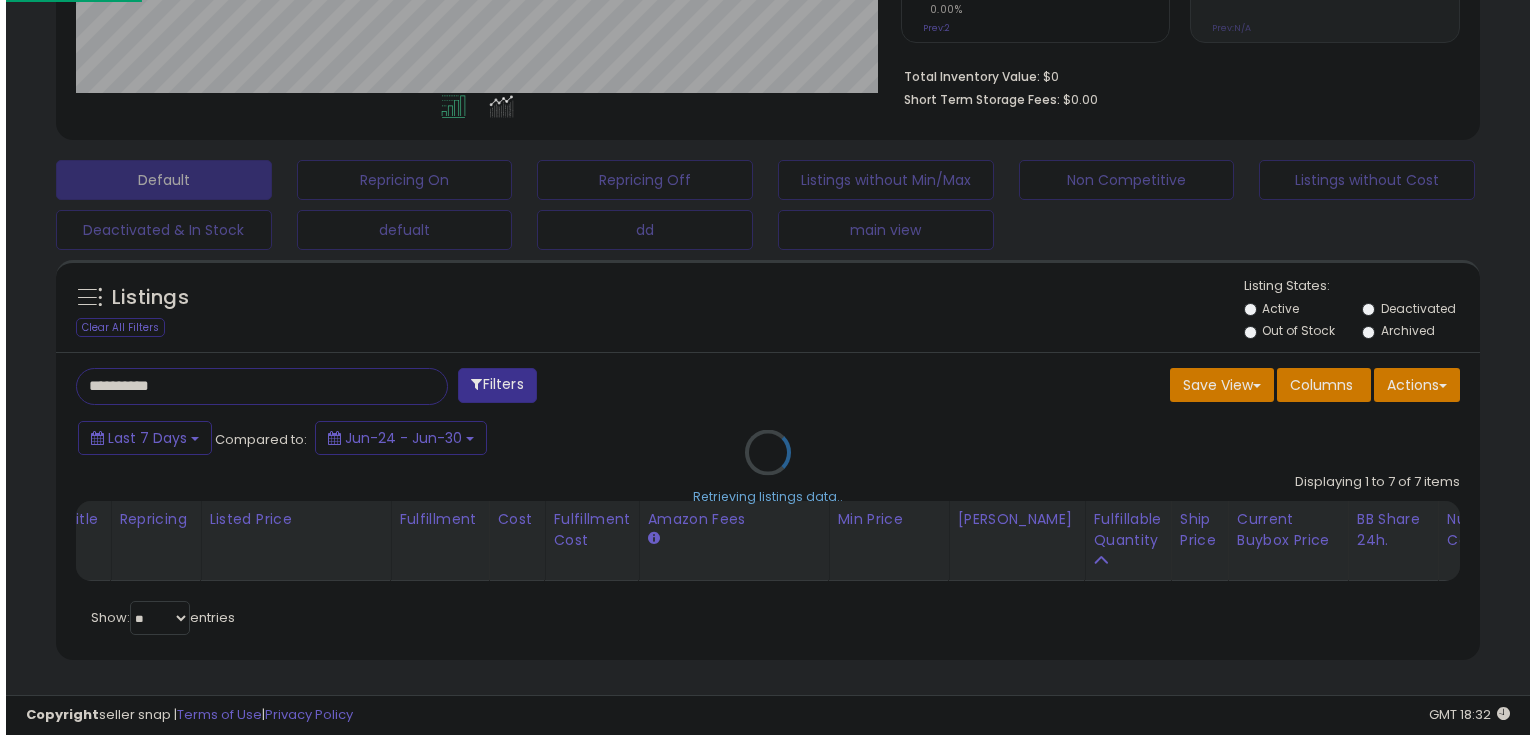 scroll, scrollTop: 480, scrollLeft: 0, axis: vertical 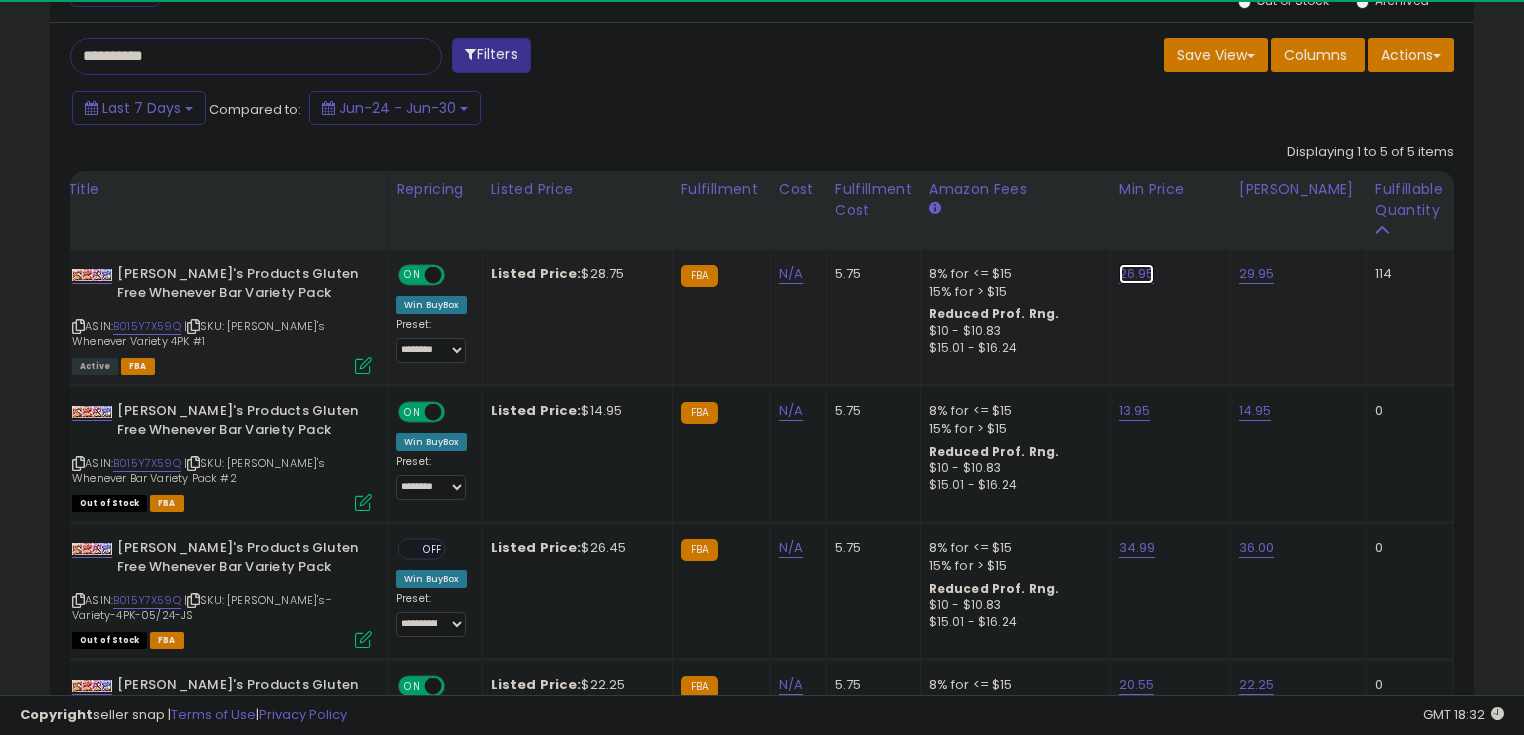 click on "26.95" at bounding box center [1137, 274] 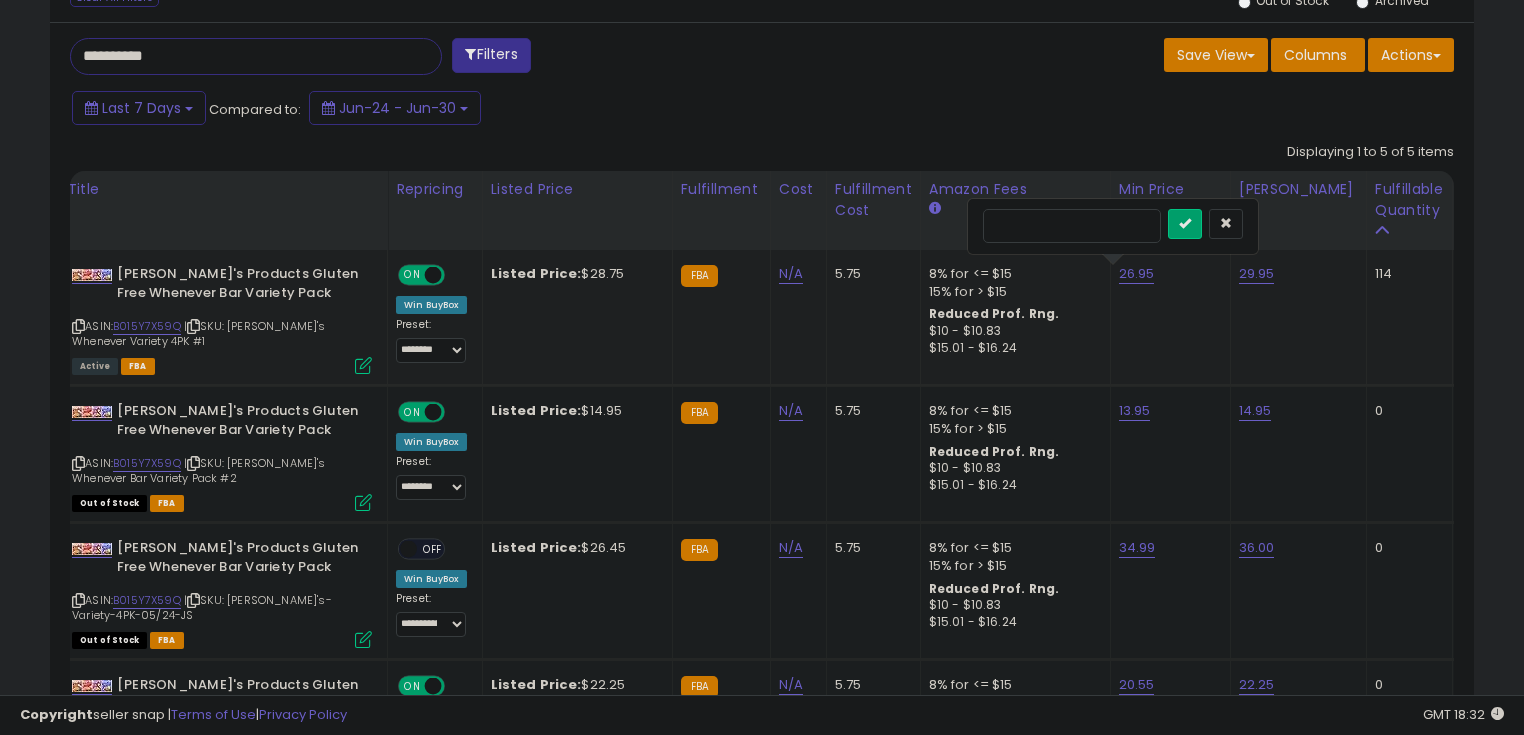 click on "*****" at bounding box center (1072, 226) 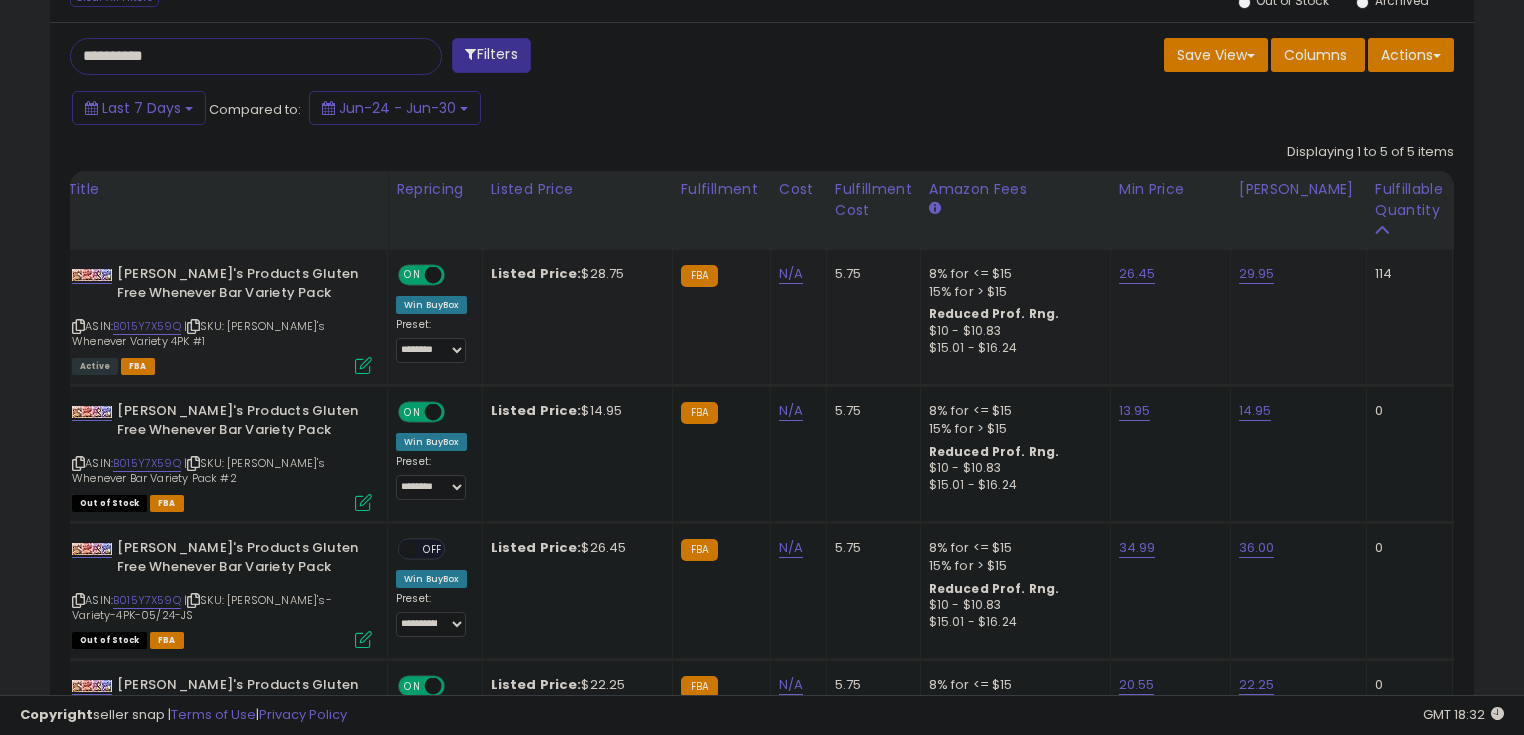 click on "29.95" 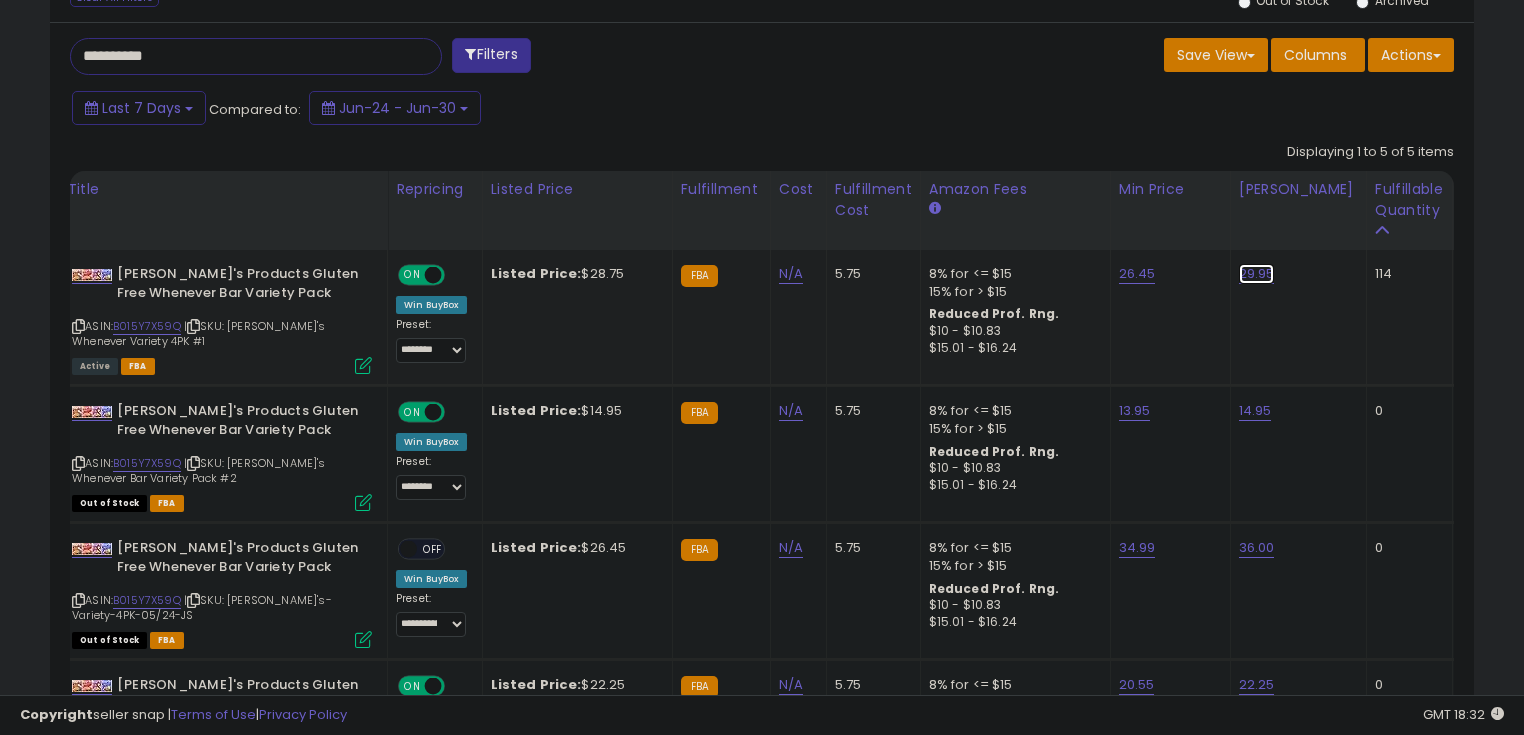 click on "29.95" at bounding box center [1257, 274] 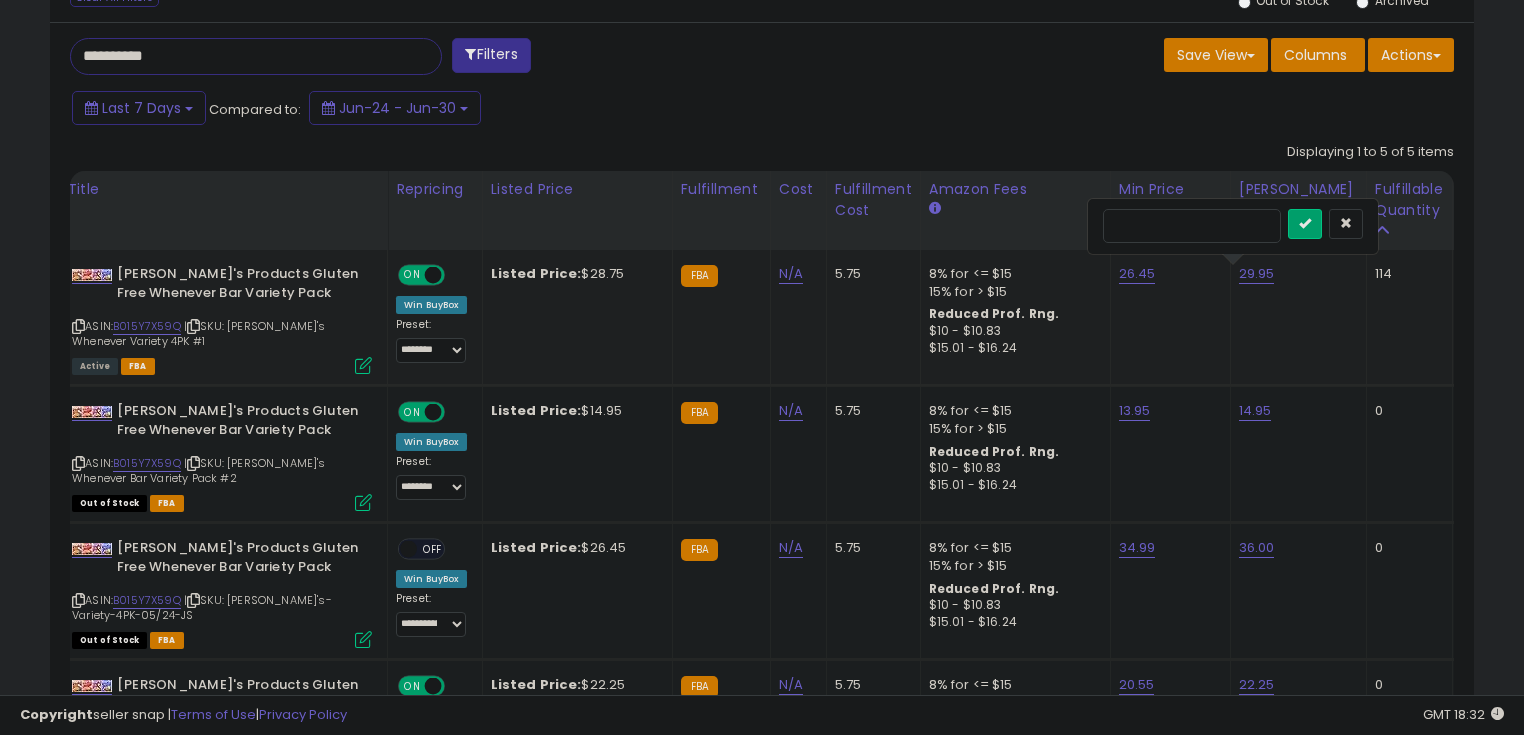 click on "*****" at bounding box center (1192, 226) 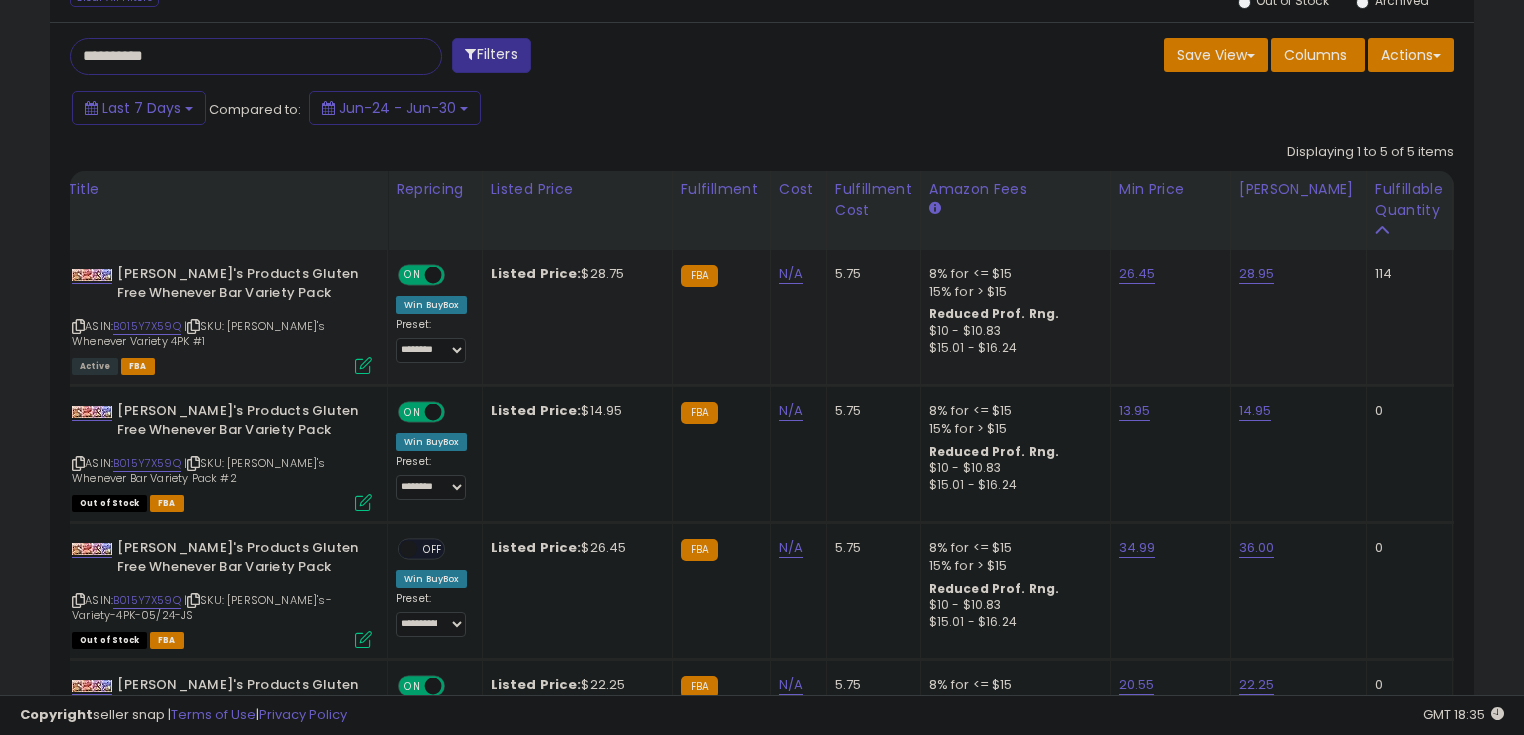 click on "**********" at bounding box center [762, 518] 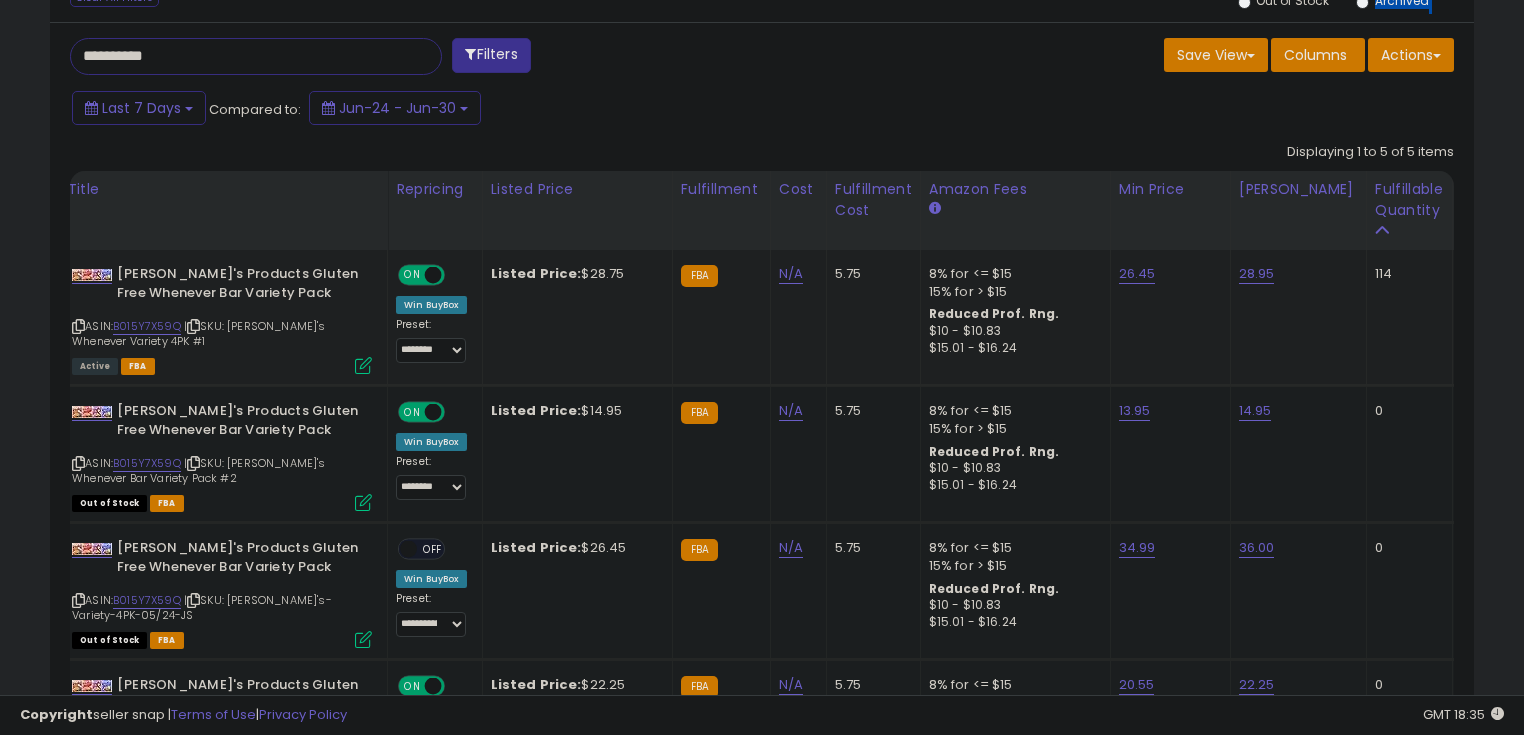 click on "**********" at bounding box center [762, 518] 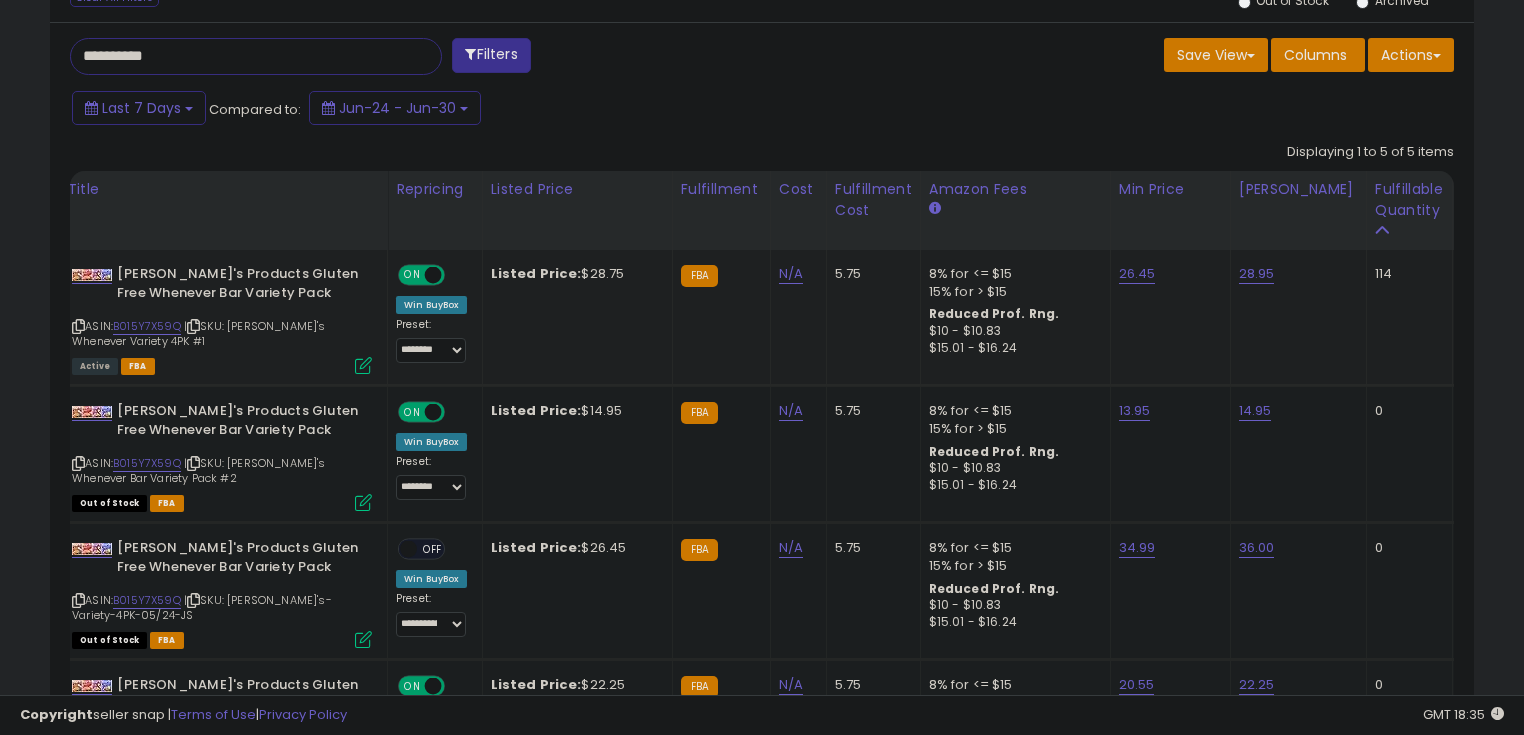 click on "**********" at bounding box center [238, 56] 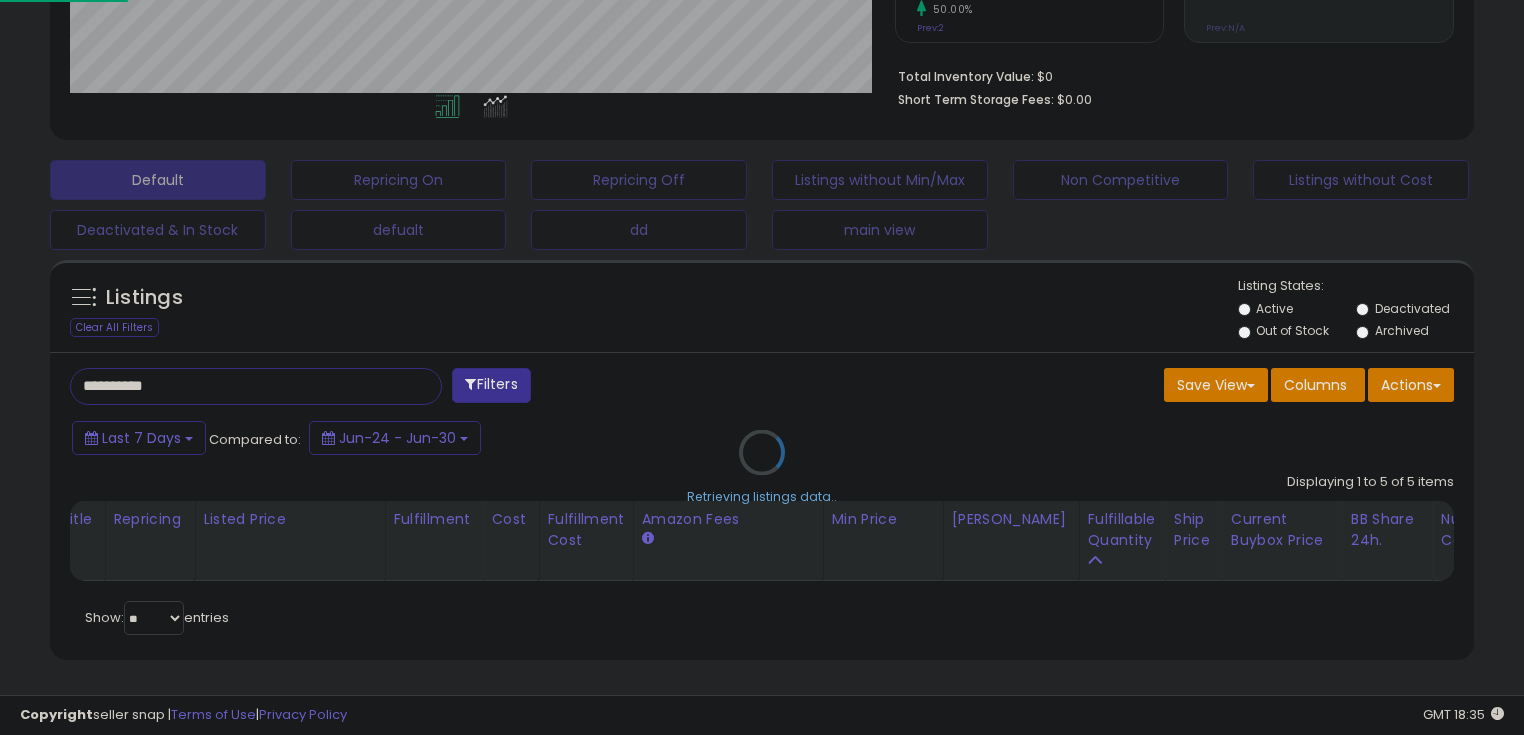 scroll, scrollTop: 999589, scrollLeft: 999168, axis: both 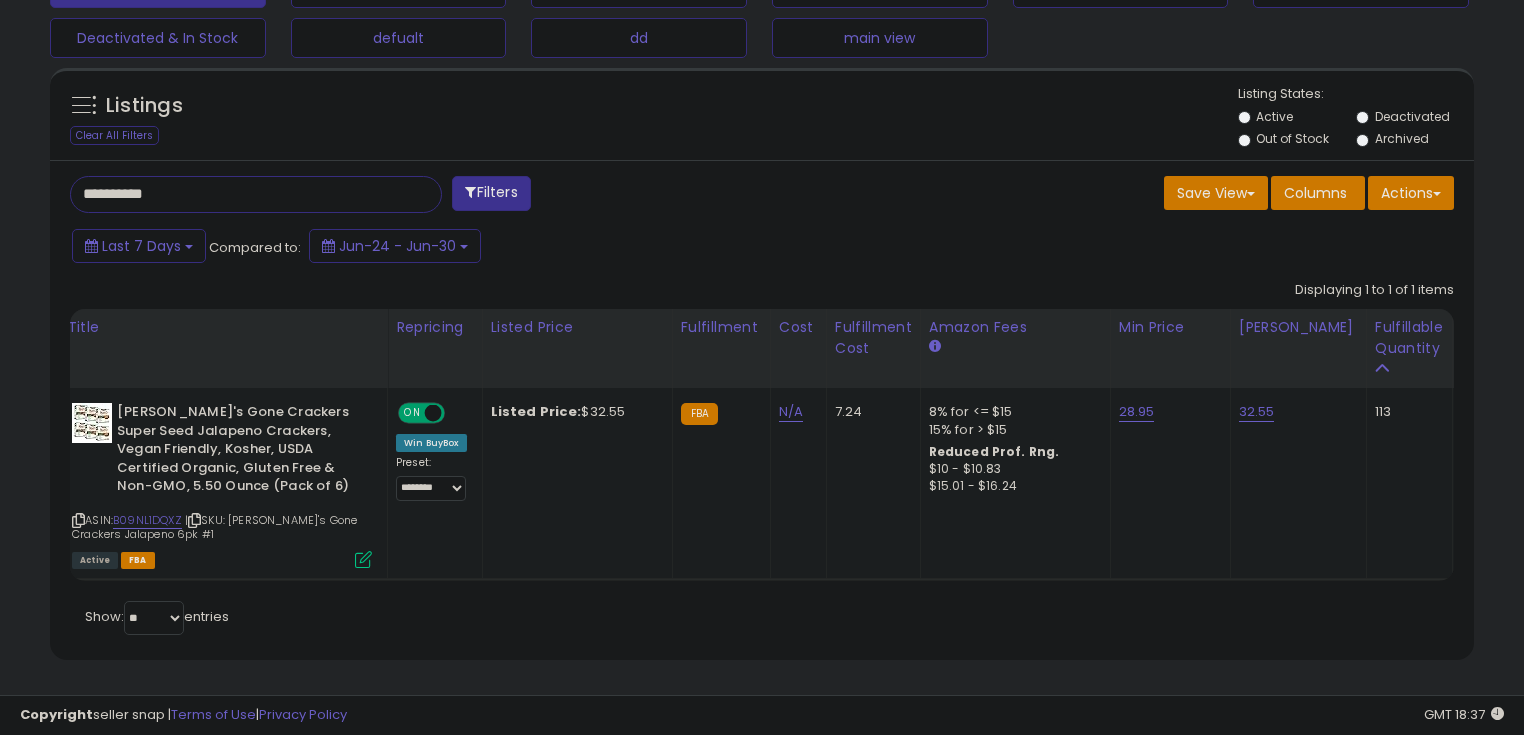 click on "**********" at bounding box center [238, 194] 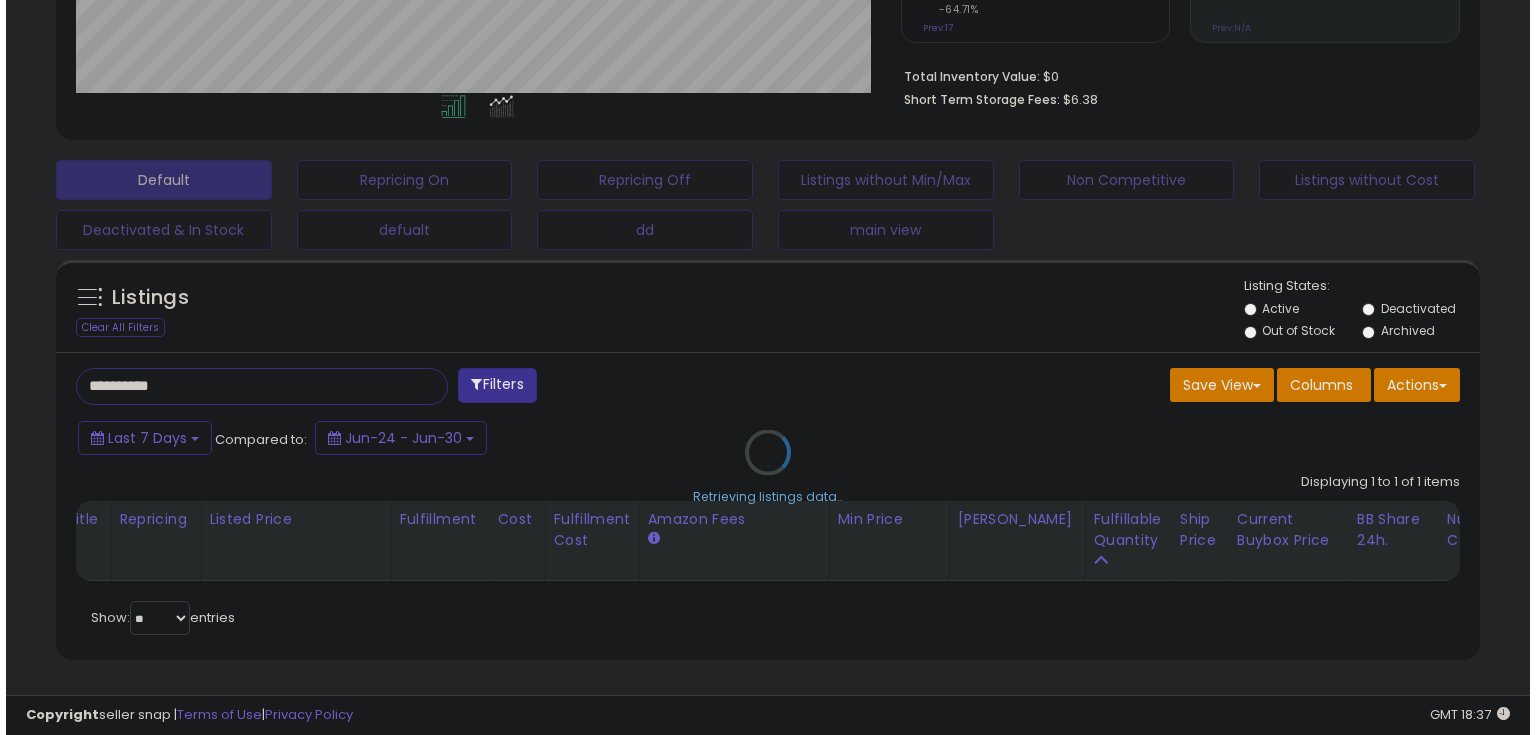 scroll, scrollTop: 480, scrollLeft: 0, axis: vertical 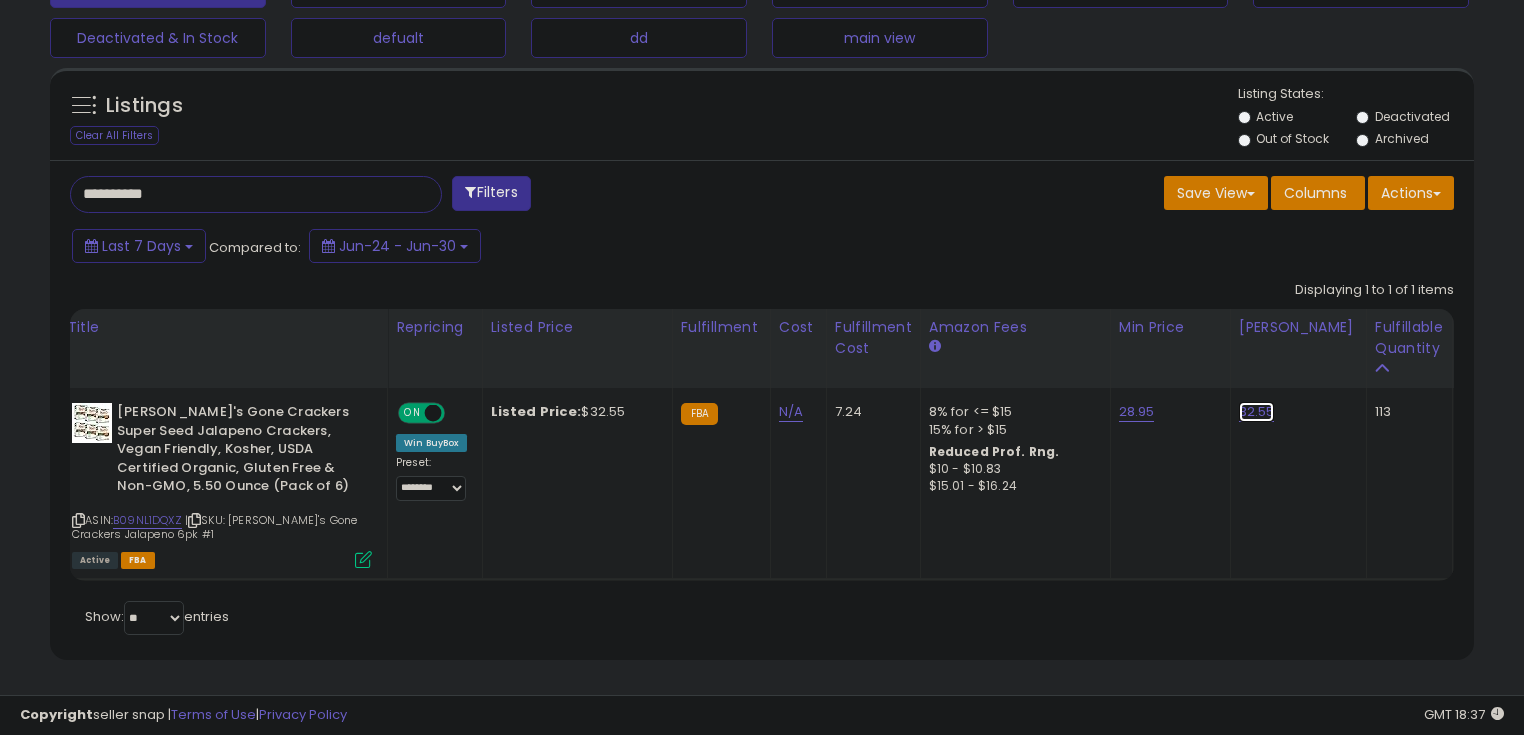 click on "32.55" at bounding box center (1257, 412) 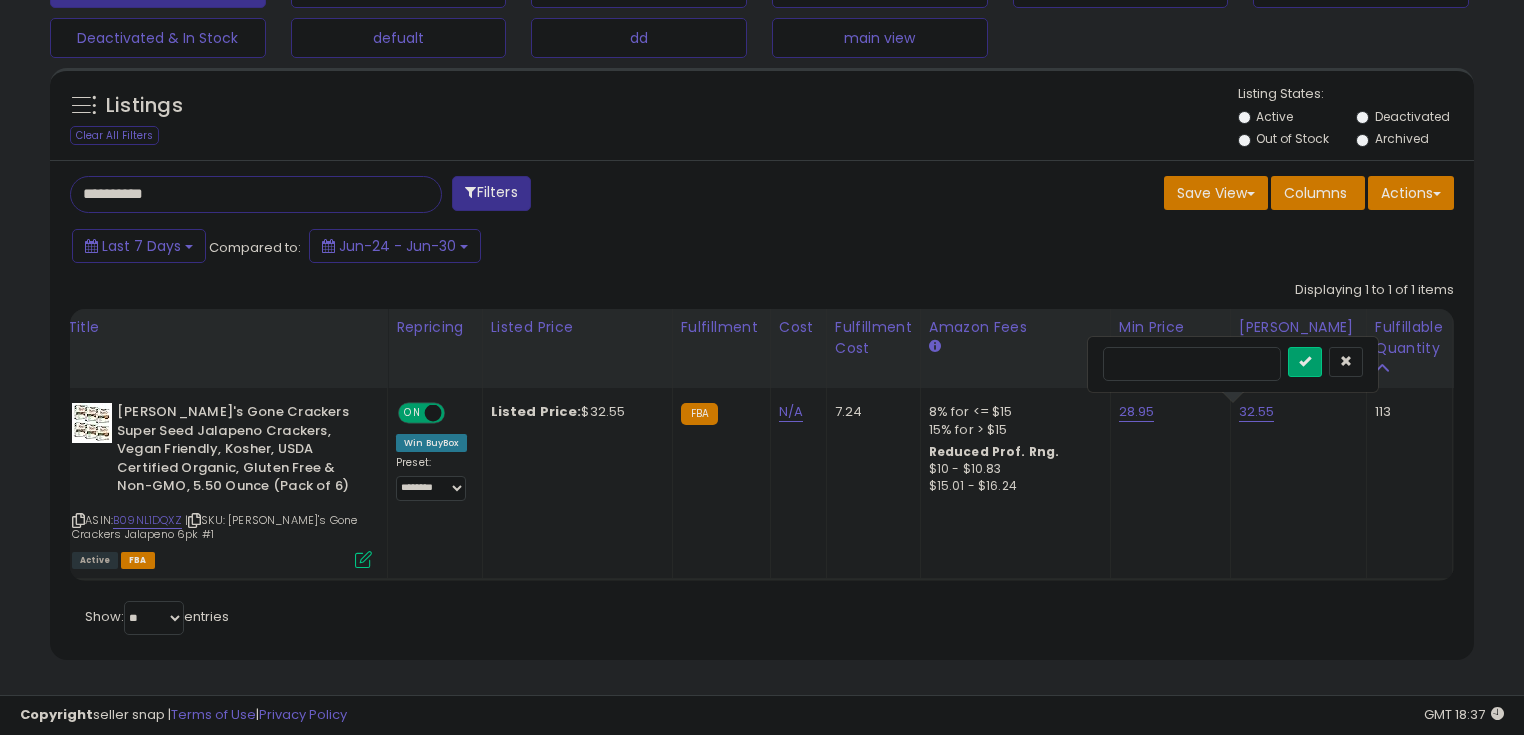 drag, startPoint x: 1121, startPoint y: 347, endPoint x: 1143, endPoint y: 351, distance: 22.36068 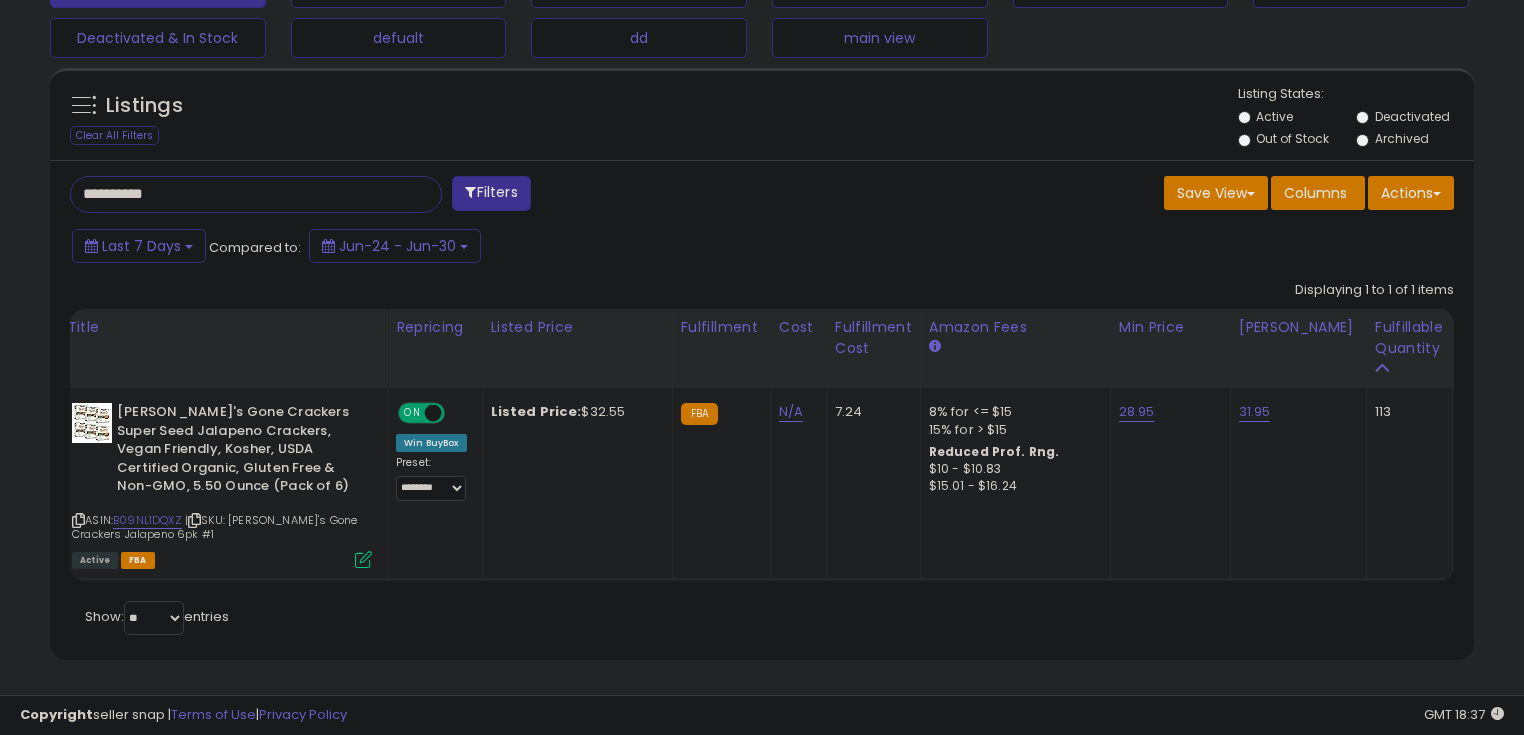 click on "**********" at bounding box center [238, 194] 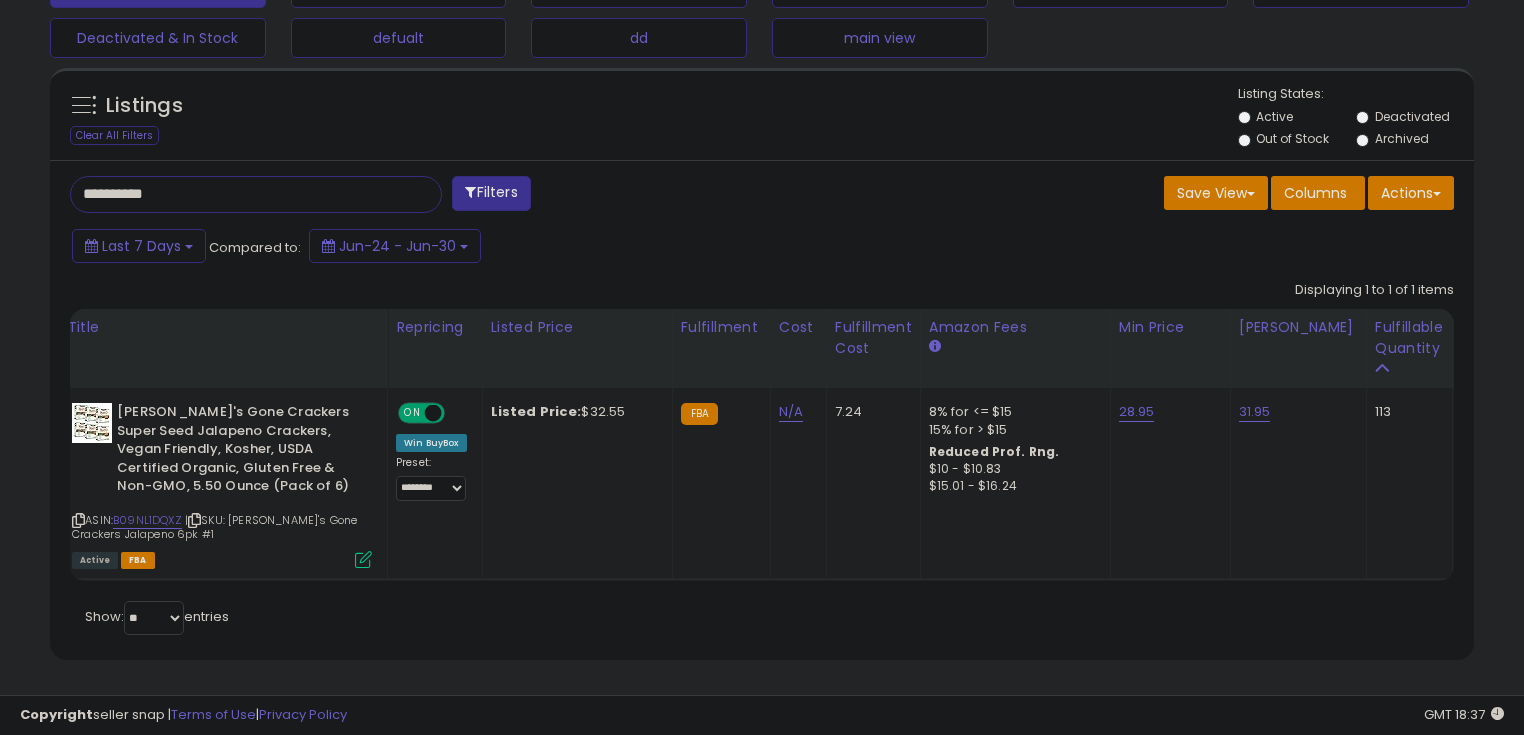 click on "**********" at bounding box center [238, 194] 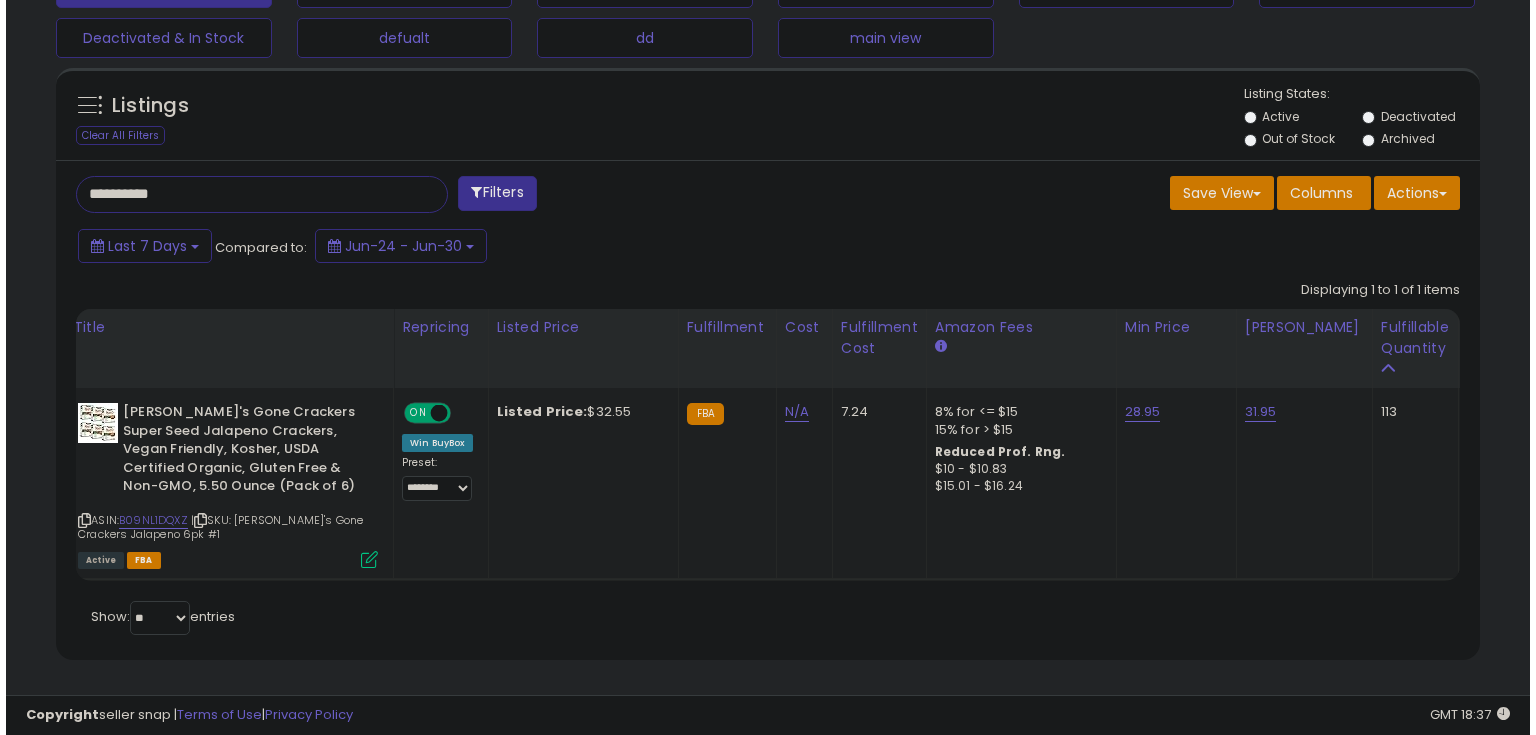 scroll, scrollTop: 480, scrollLeft: 0, axis: vertical 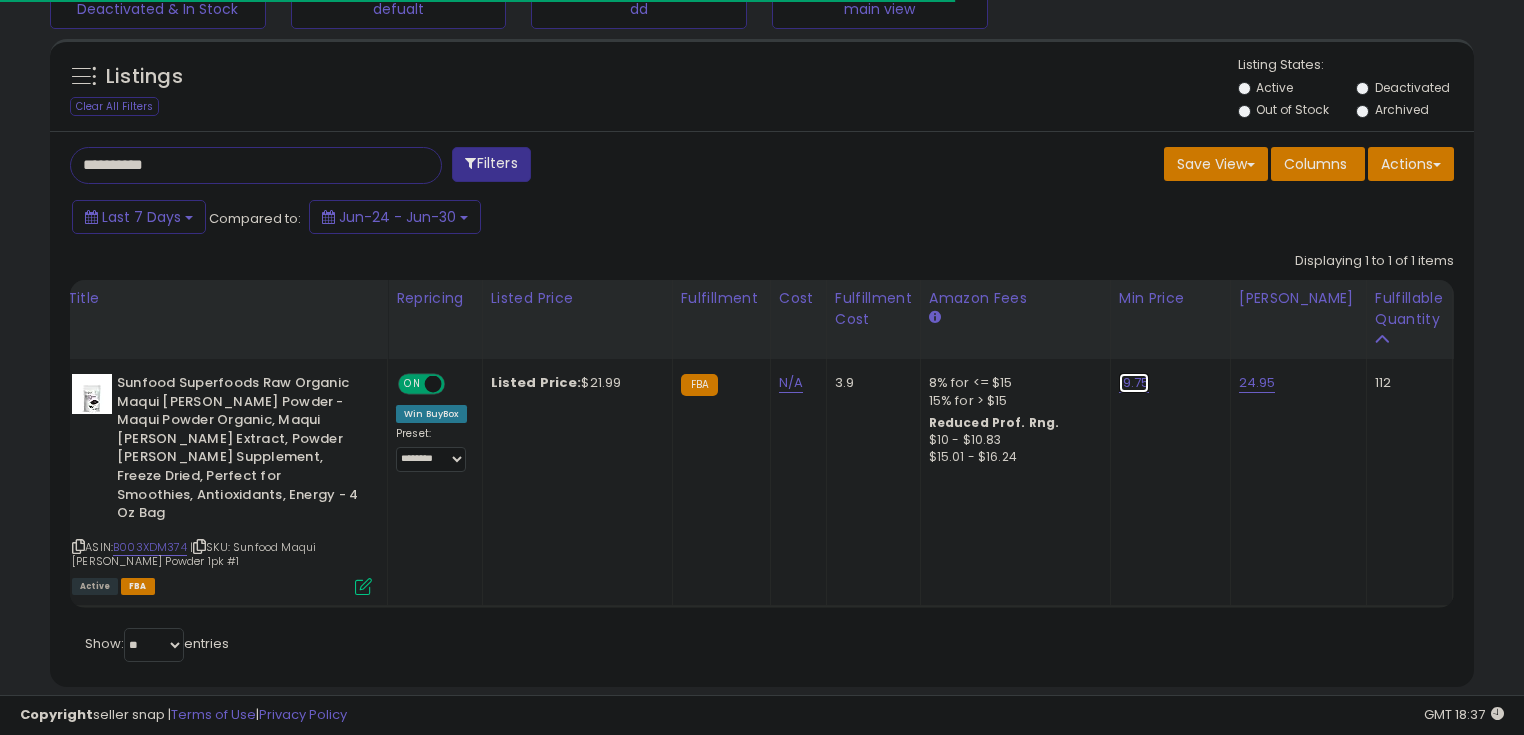click on "19.75" at bounding box center (1134, 383) 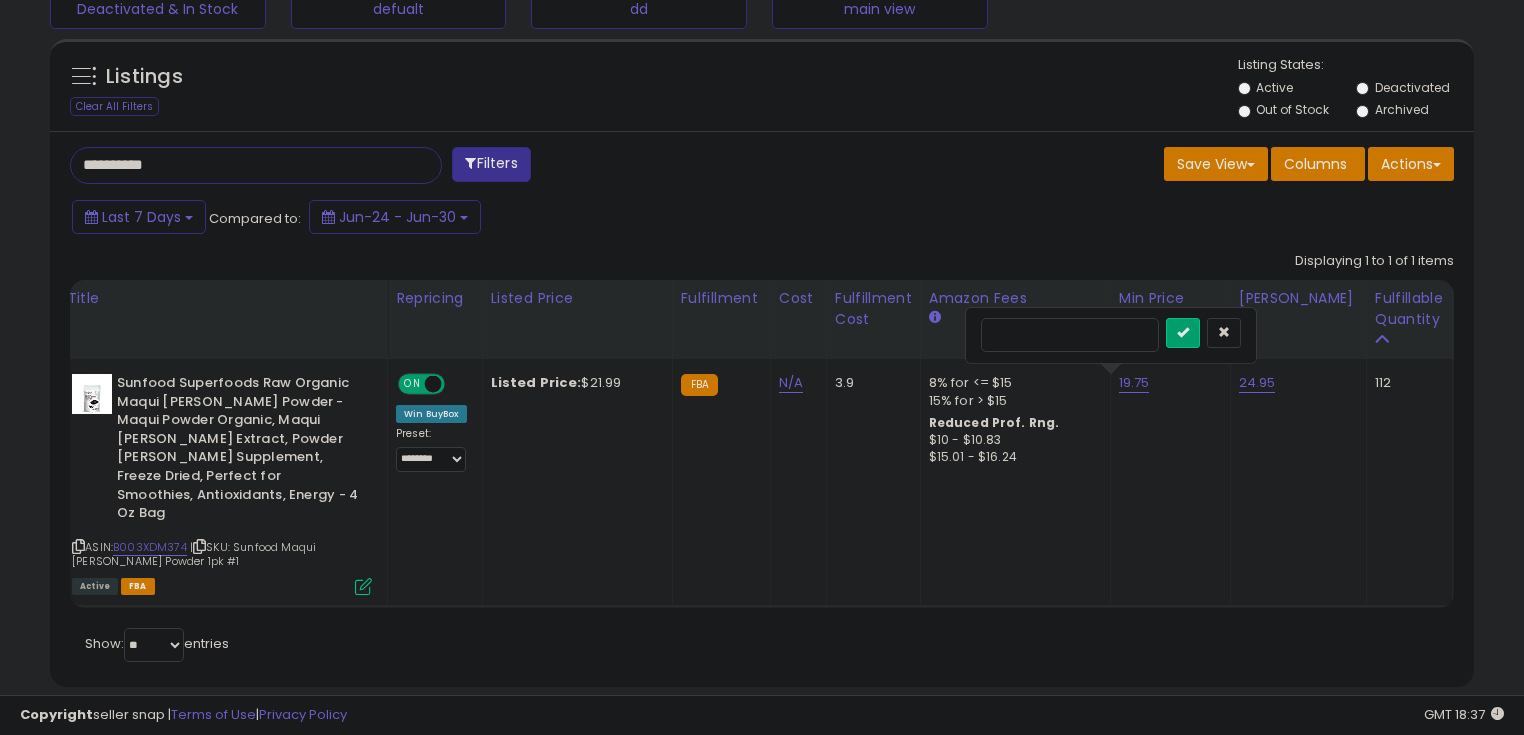 scroll, scrollTop: 999589, scrollLeft: 999175, axis: both 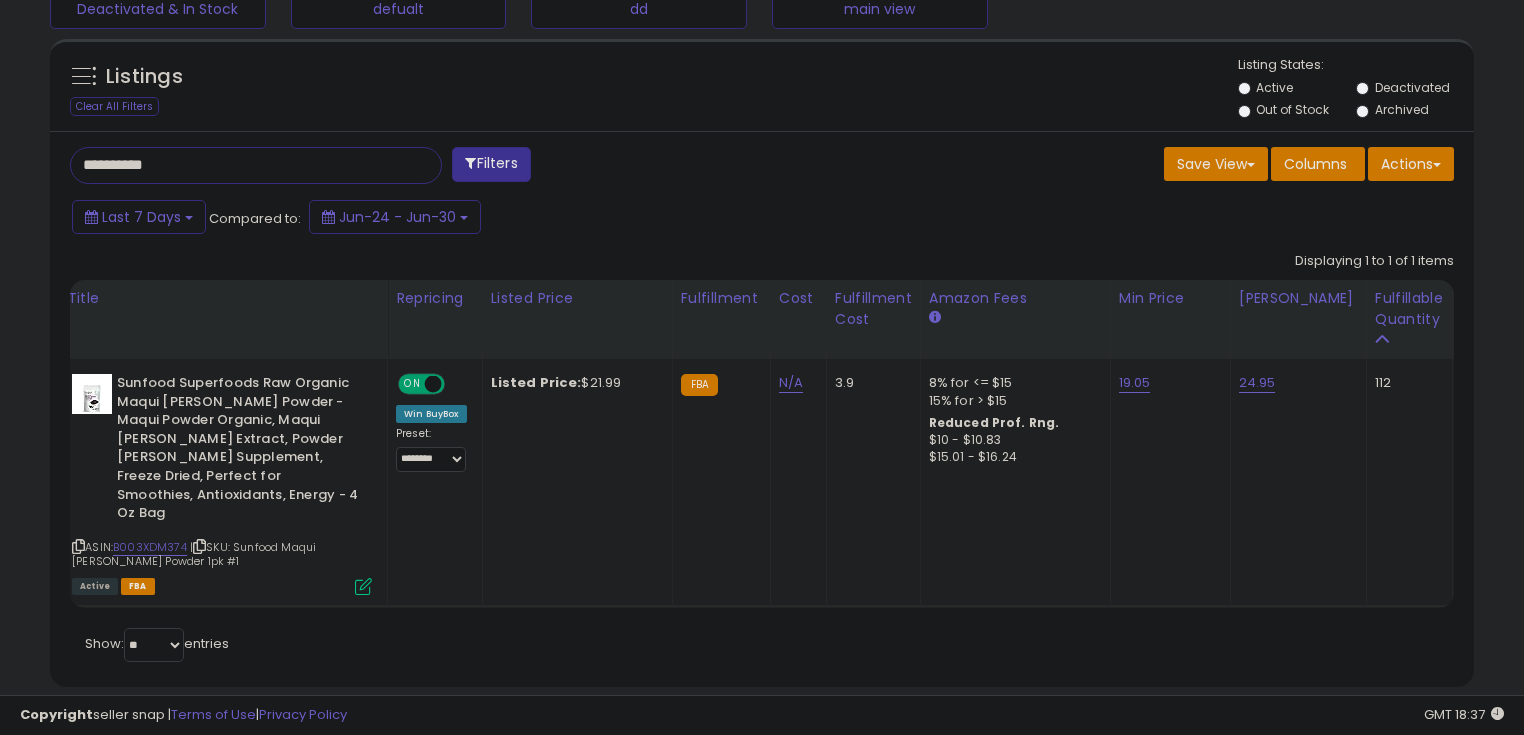 click on "**********" at bounding box center [238, 165] 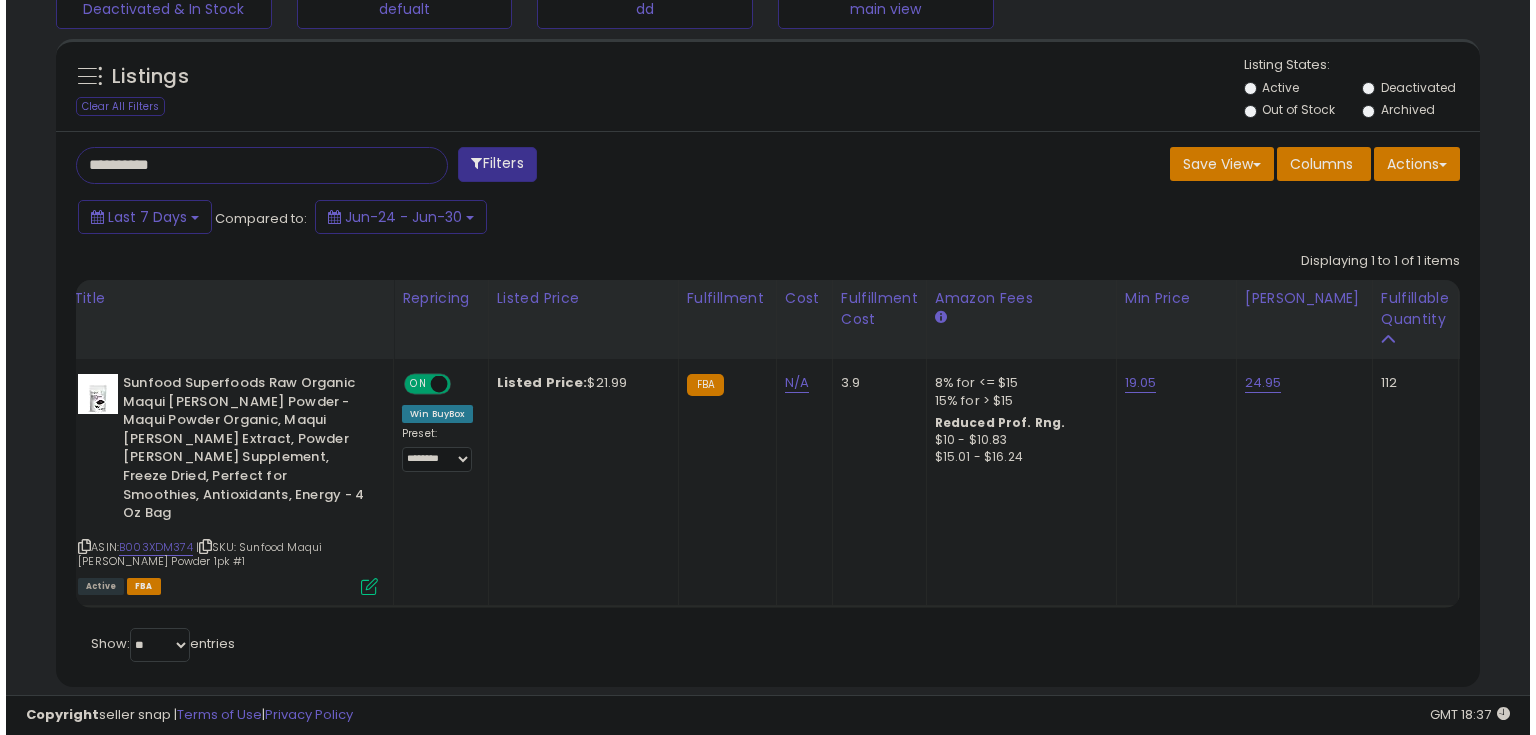 scroll, scrollTop: 480, scrollLeft: 0, axis: vertical 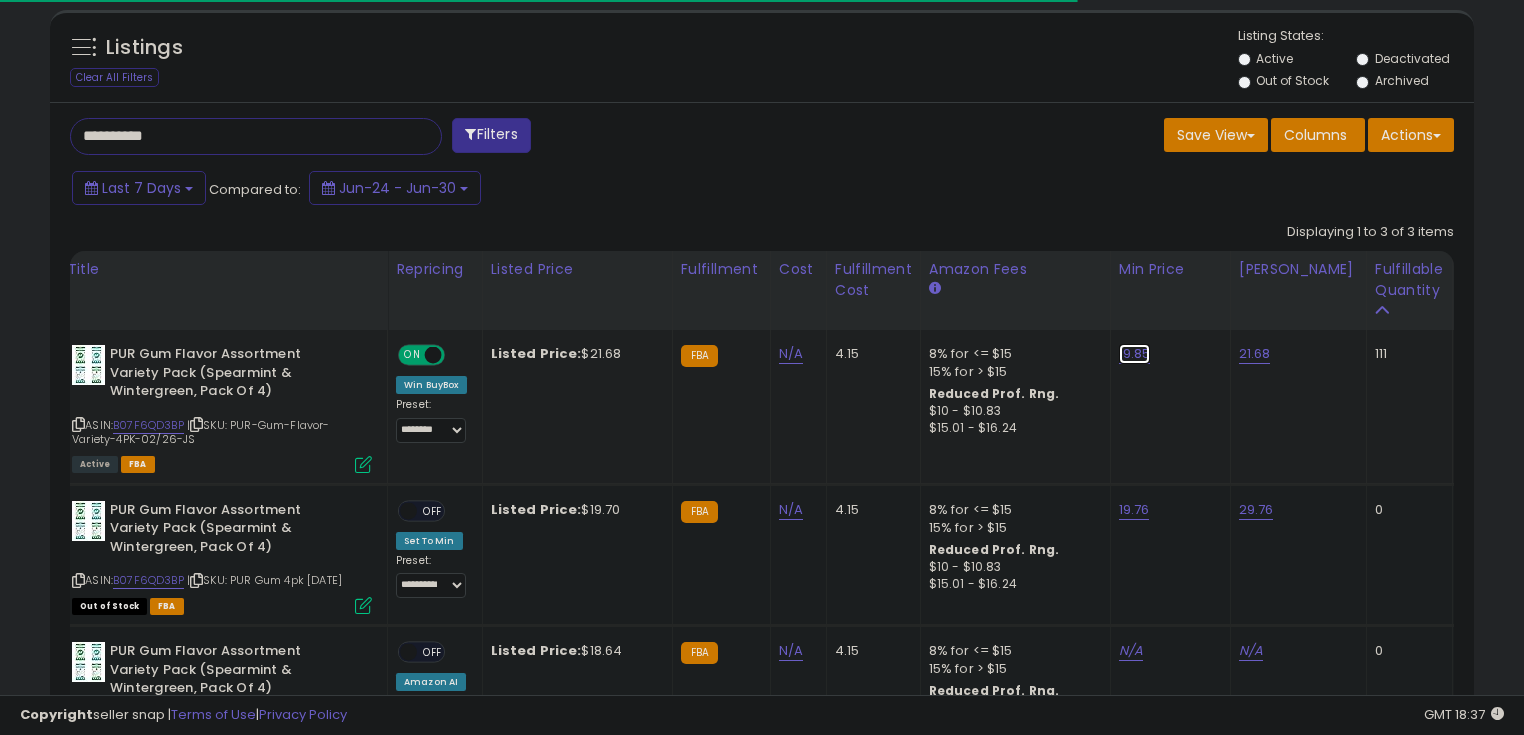 click on "19.85" at bounding box center (1135, 354) 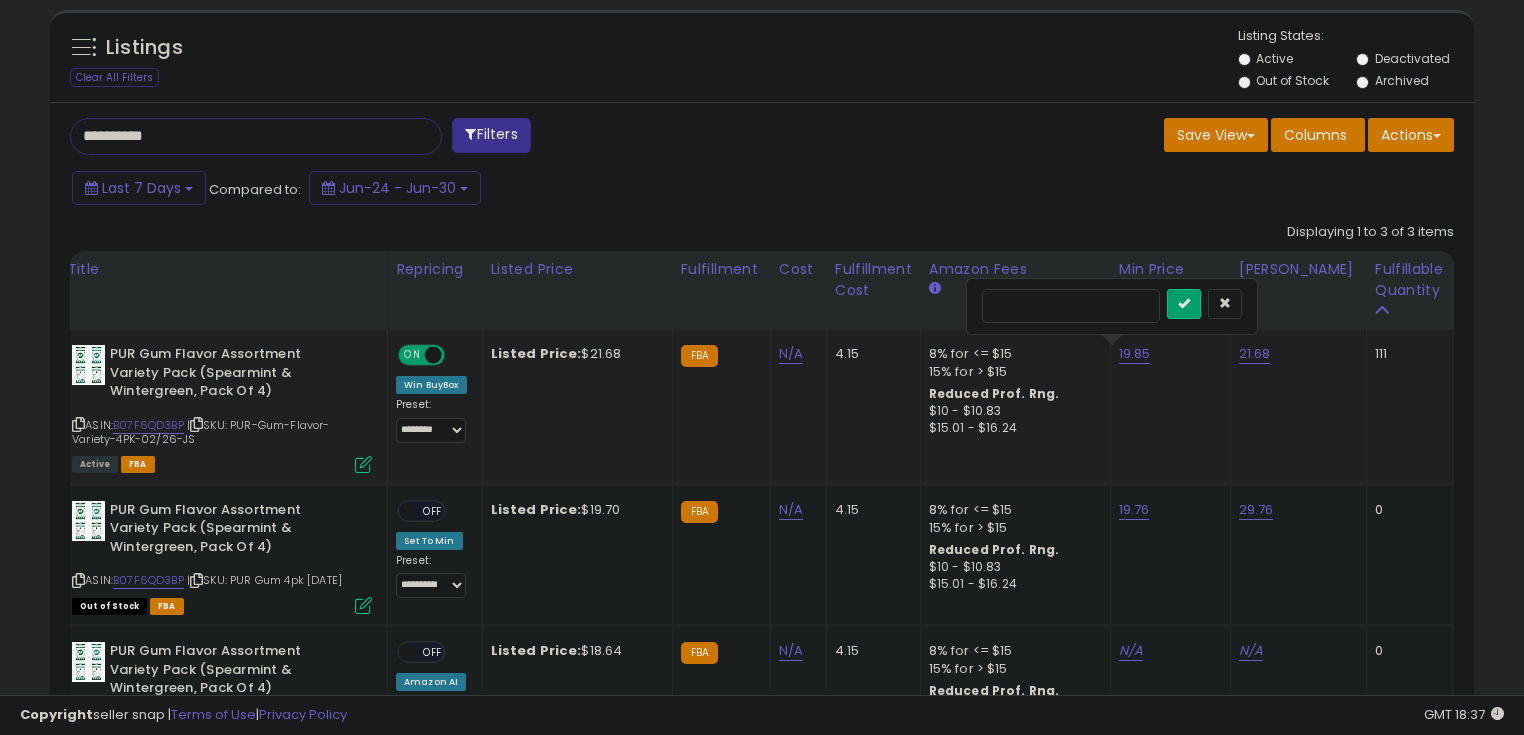 scroll, scrollTop: 999589, scrollLeft: 999175, axis: both 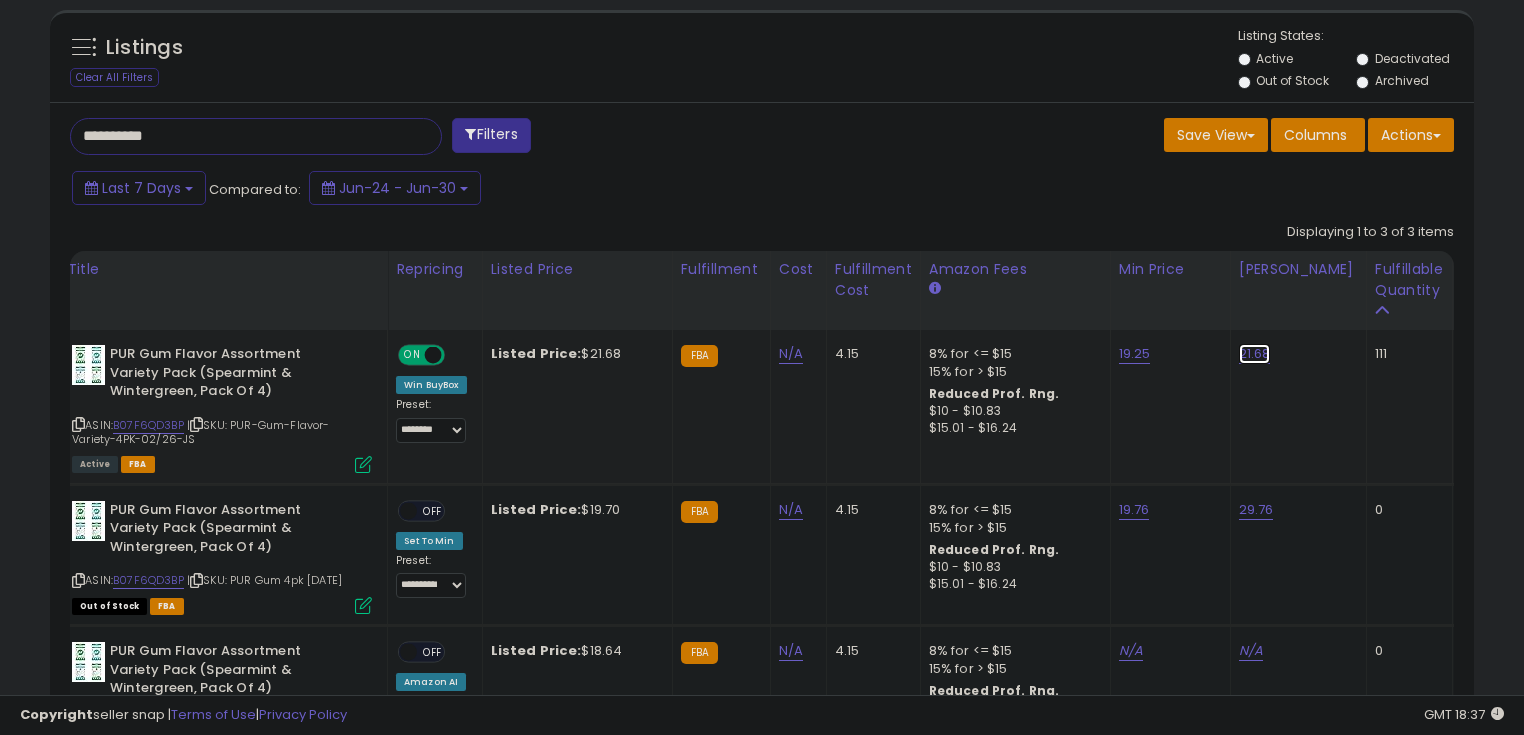 click on "21.68" at bounding box center [1255, 354] 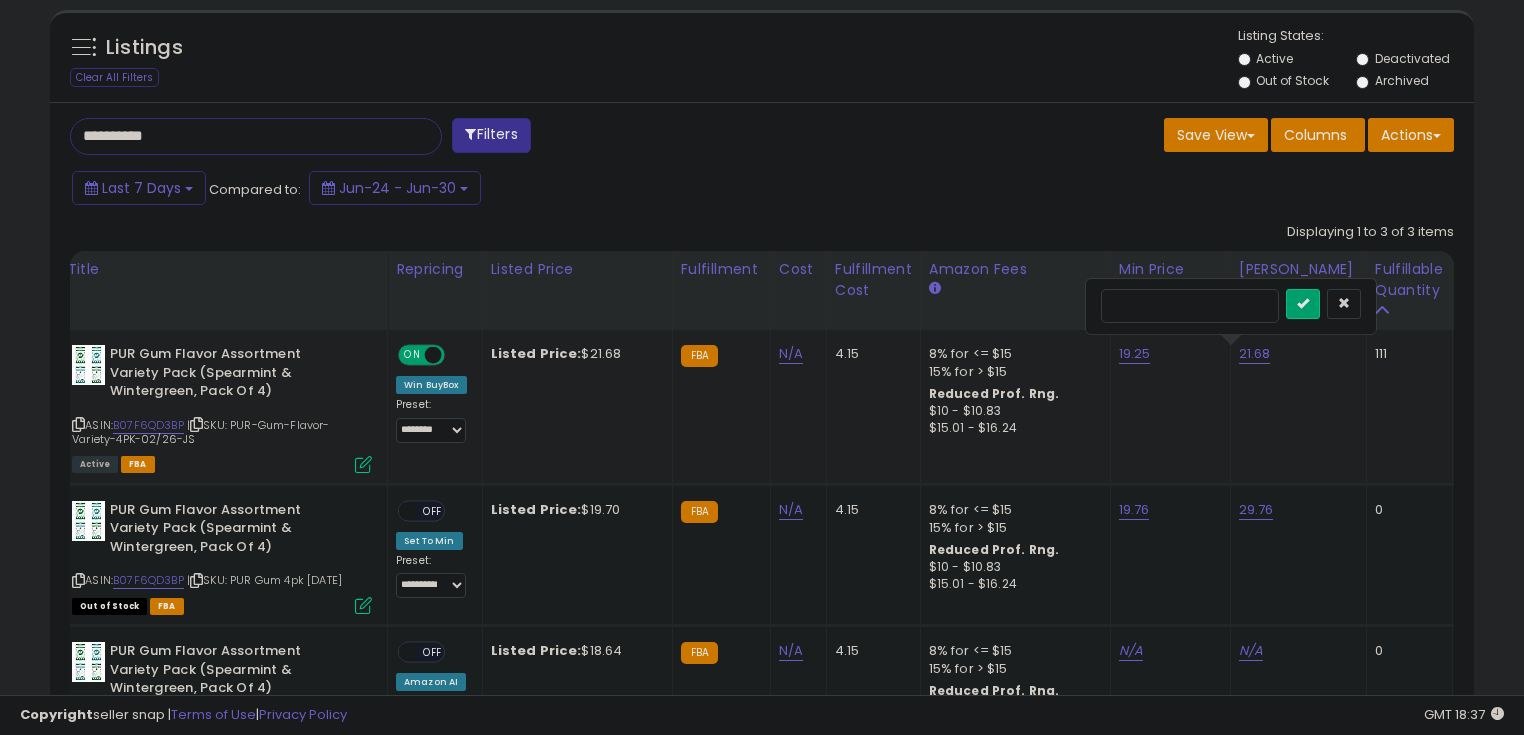 drag, startPoint x: 1120, startPoint y: 309, endPoint x: 1142, endPoint y: 307, distance: 22.090721 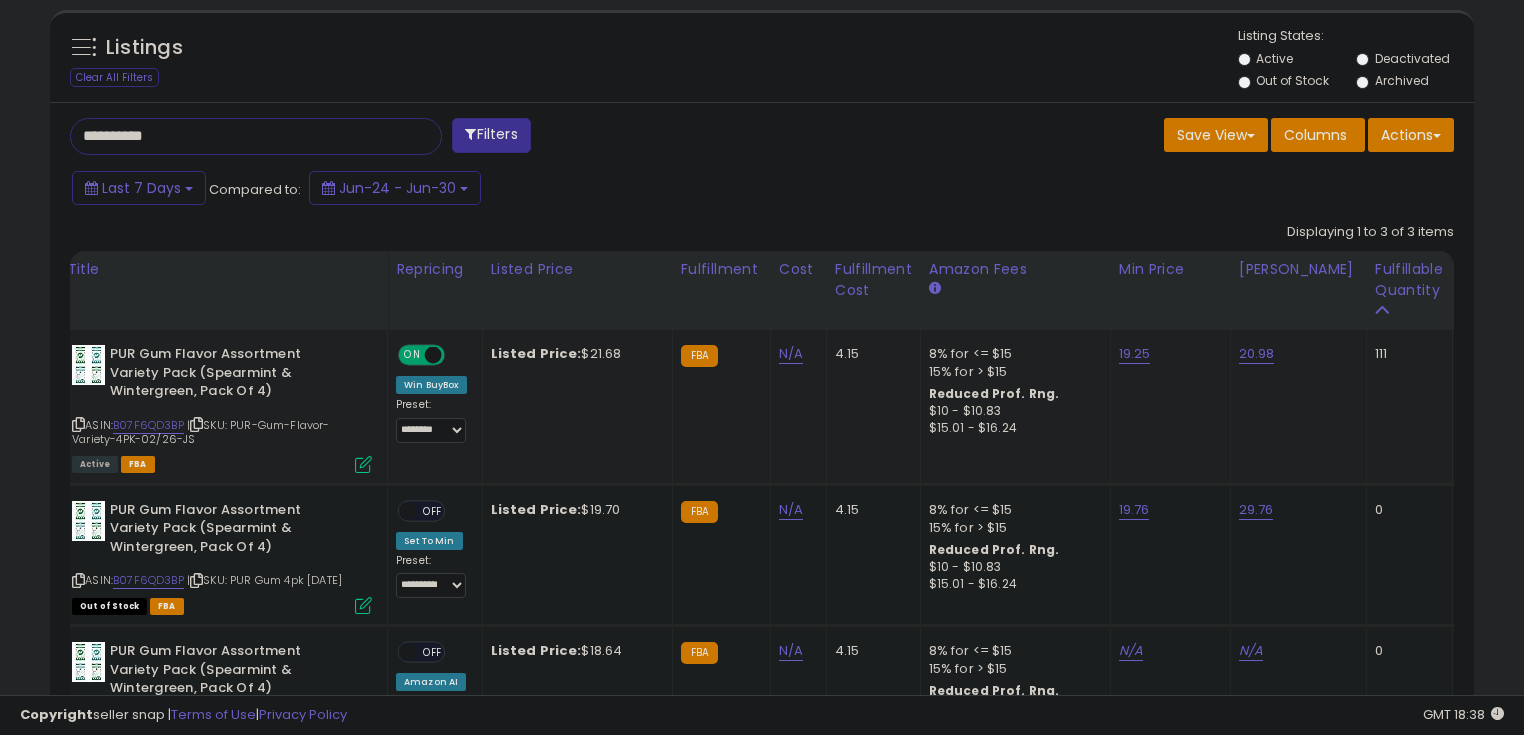 click on "**********" at bounding box center [238, 136] 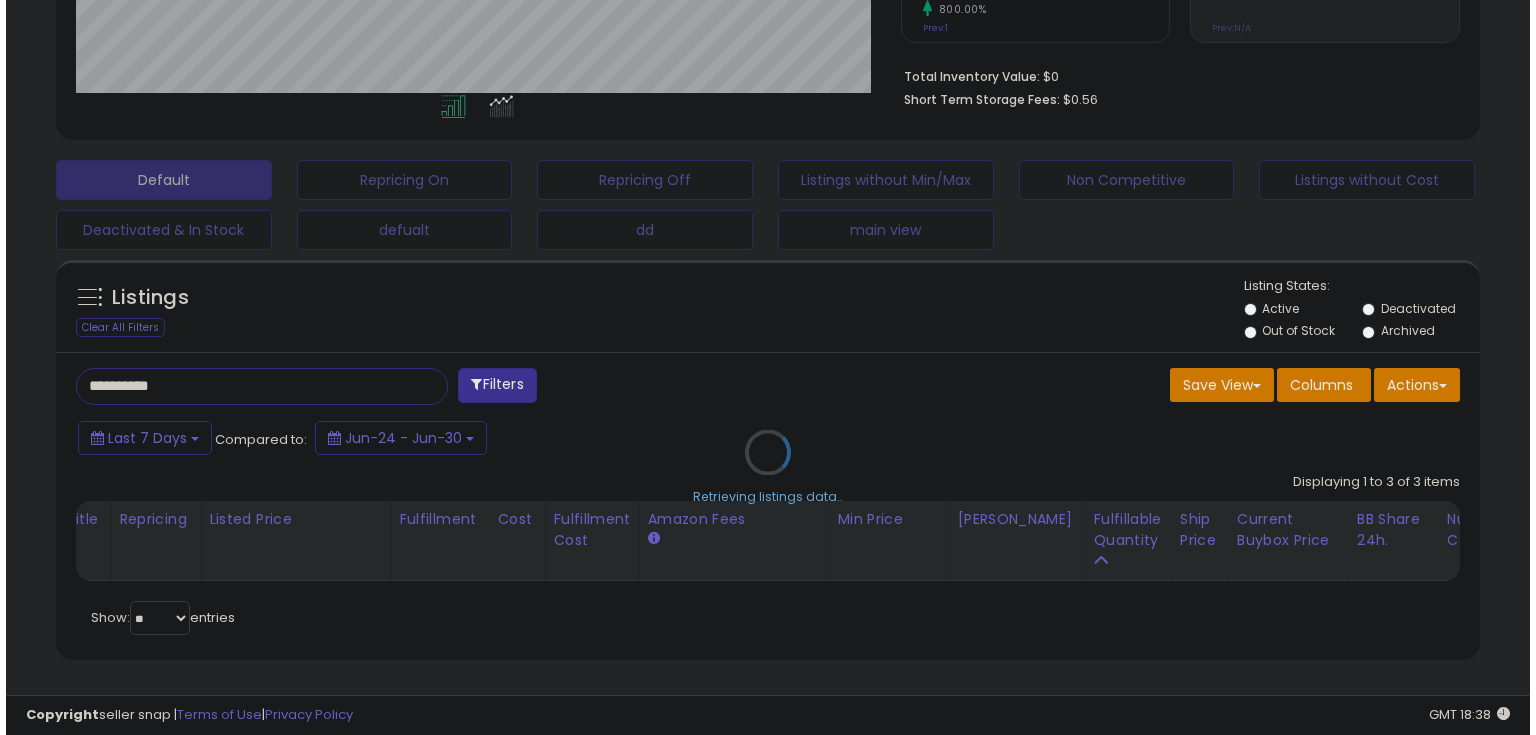 scroll, scrollTop: 480, scrollLeft: 0, axis: vertical 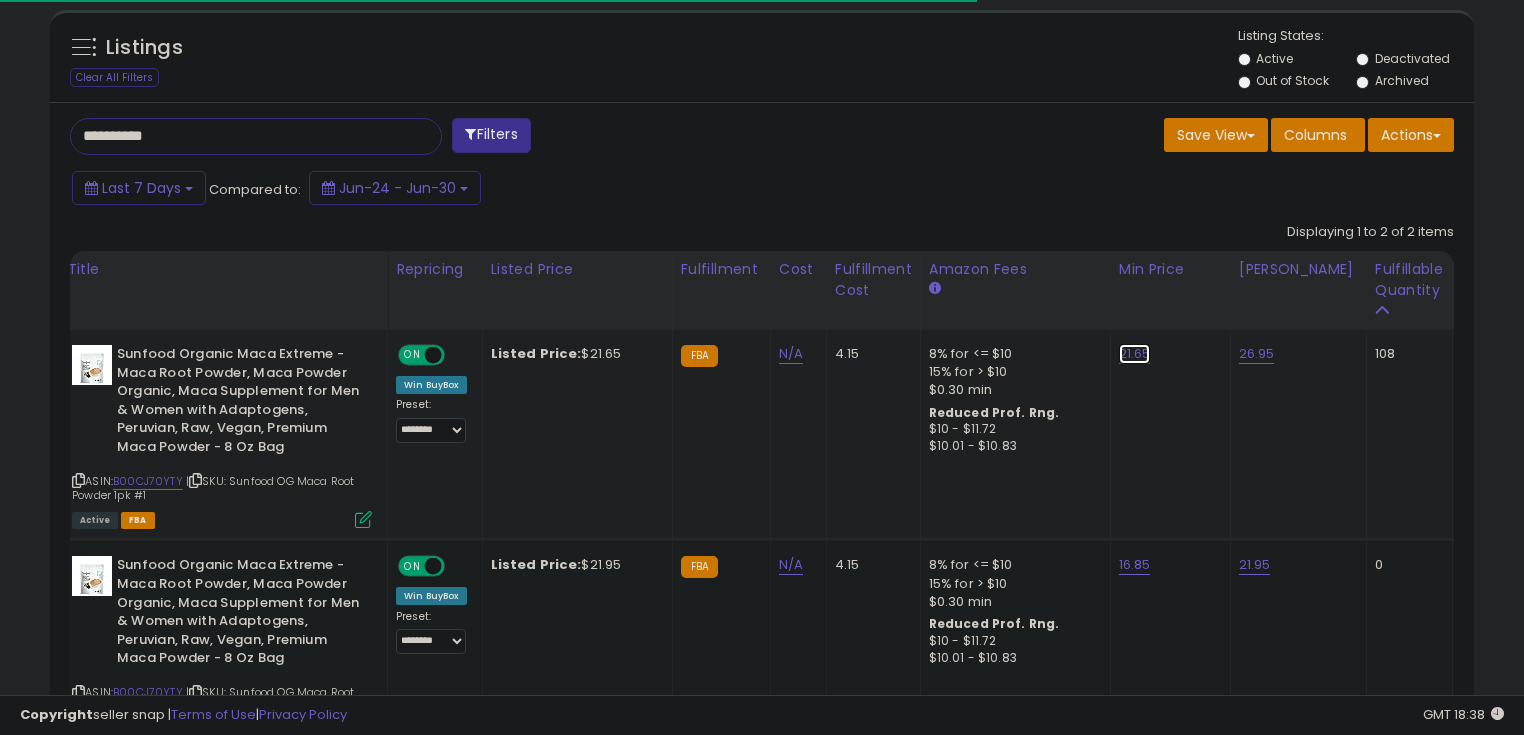 click on "21.65" at bounding box center (1135, 354) 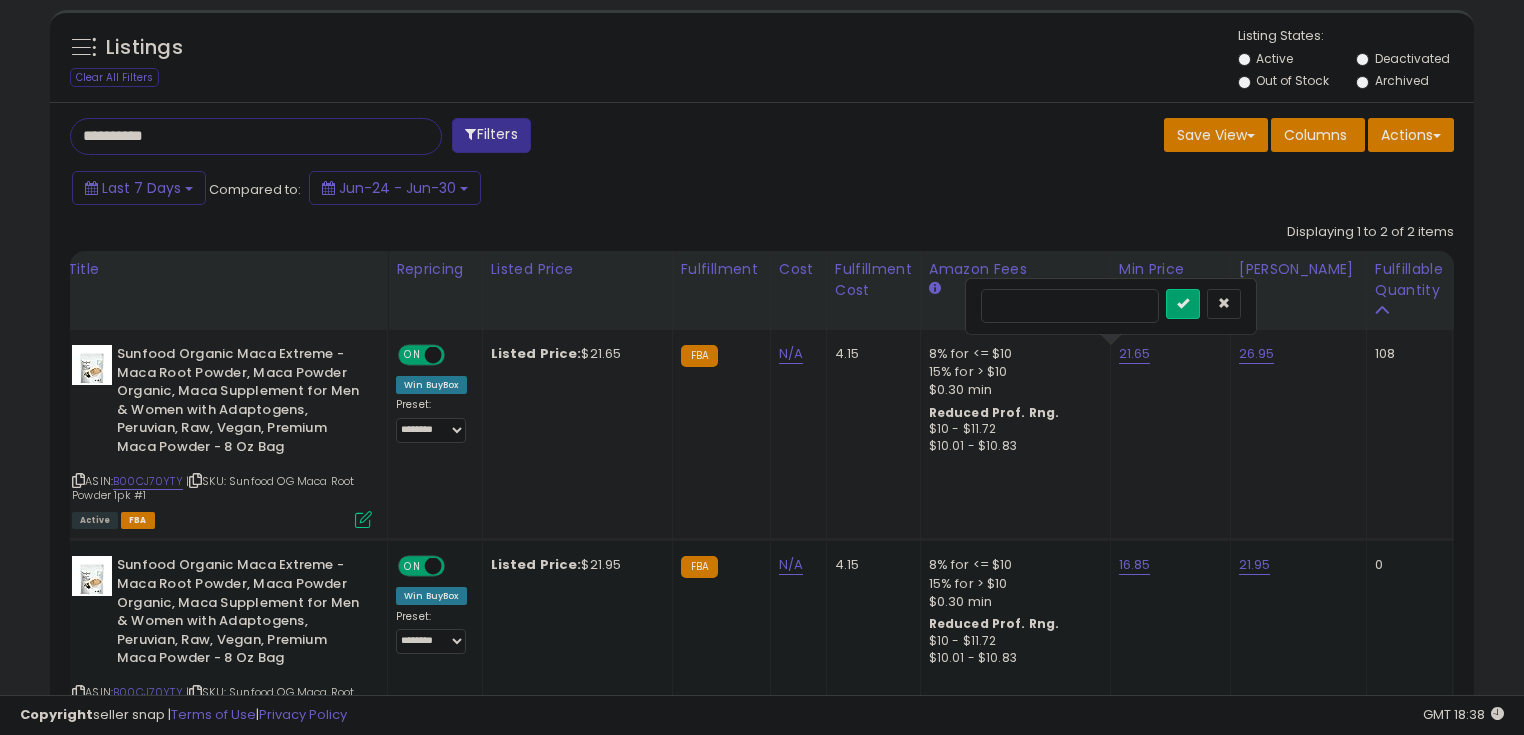 scroll, scrollTop: 999589, scrollLeft: 999175, axis: both 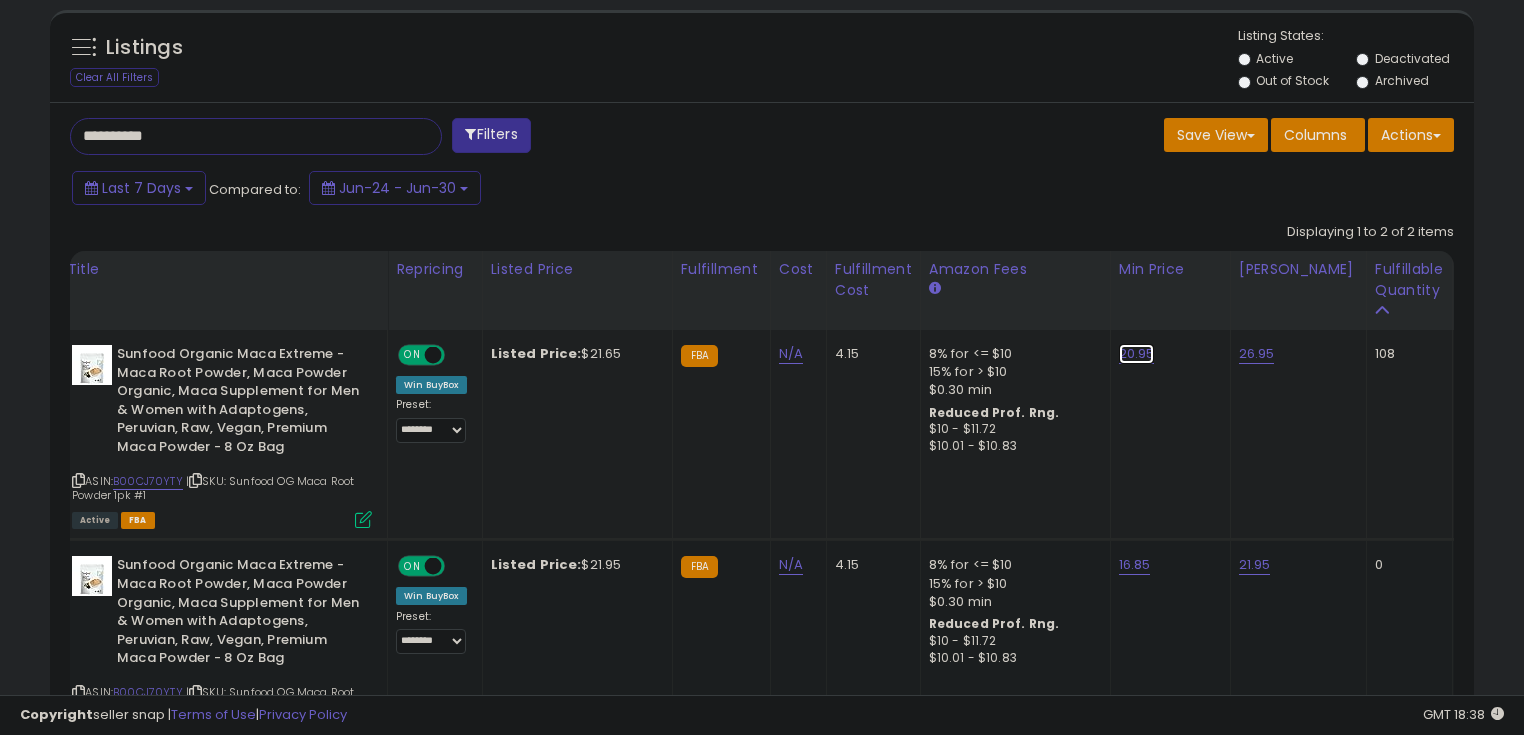 click on "20.95" at bounding box center (1137, 354) 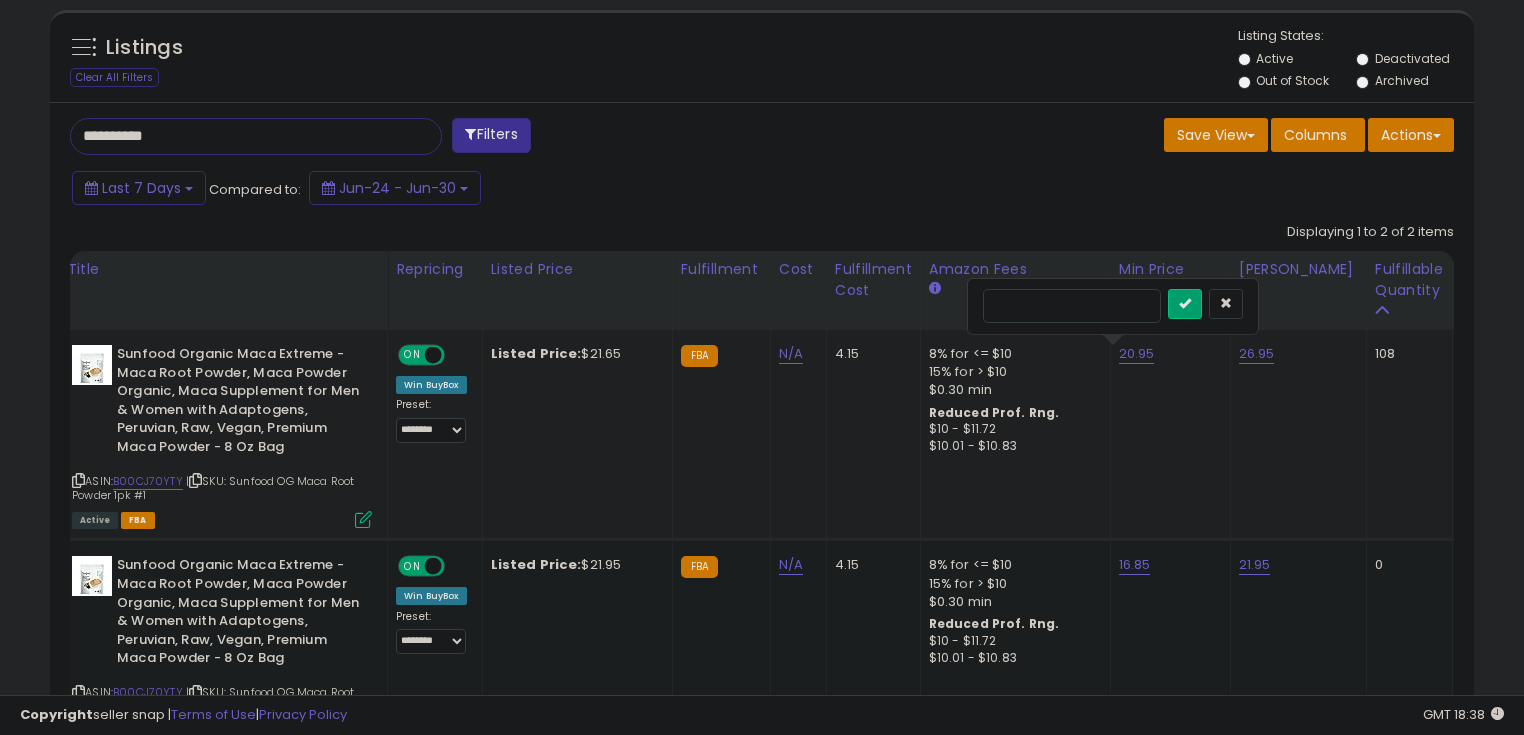 click on "*****" at bounding box center (1072, 306) 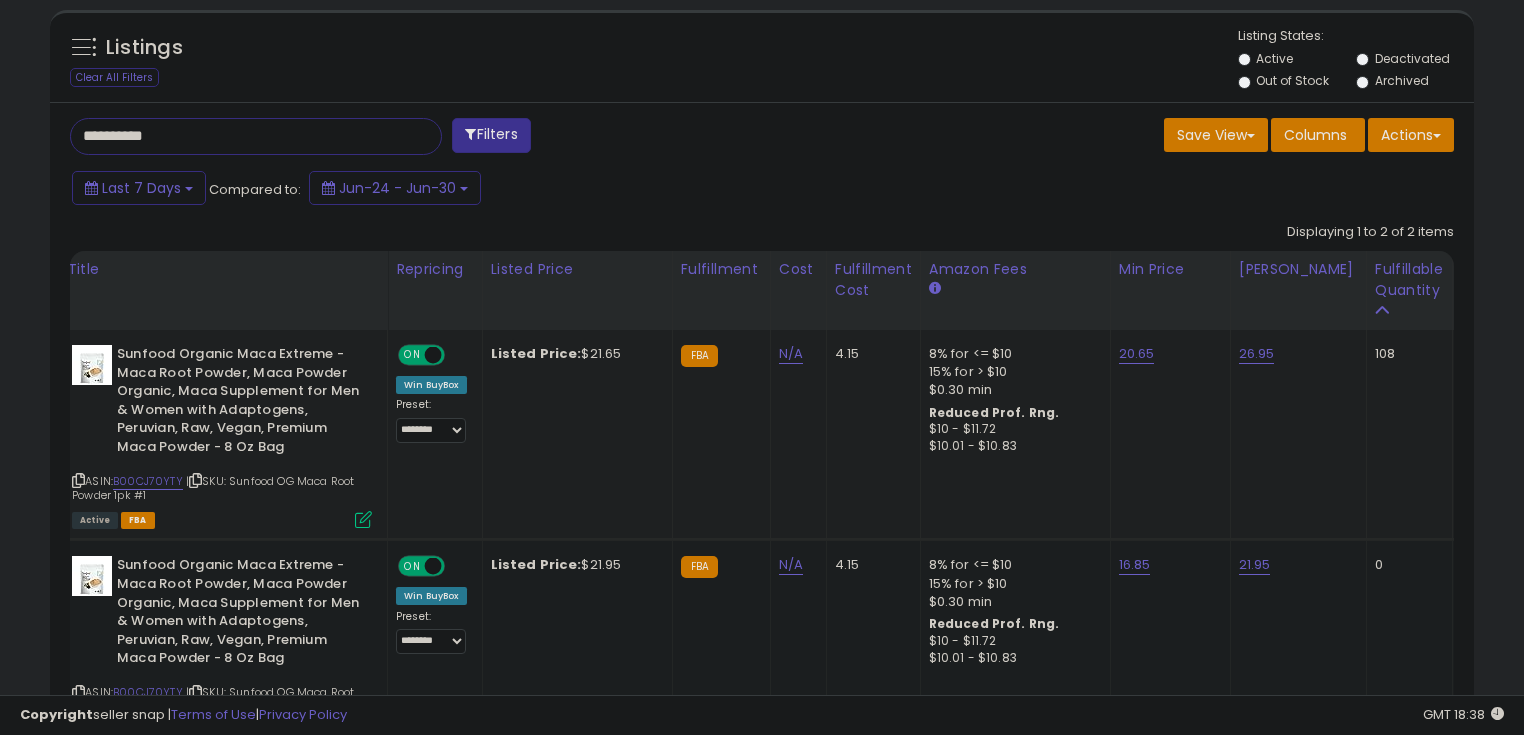 click on "**********" at bounding box center [238, 136] 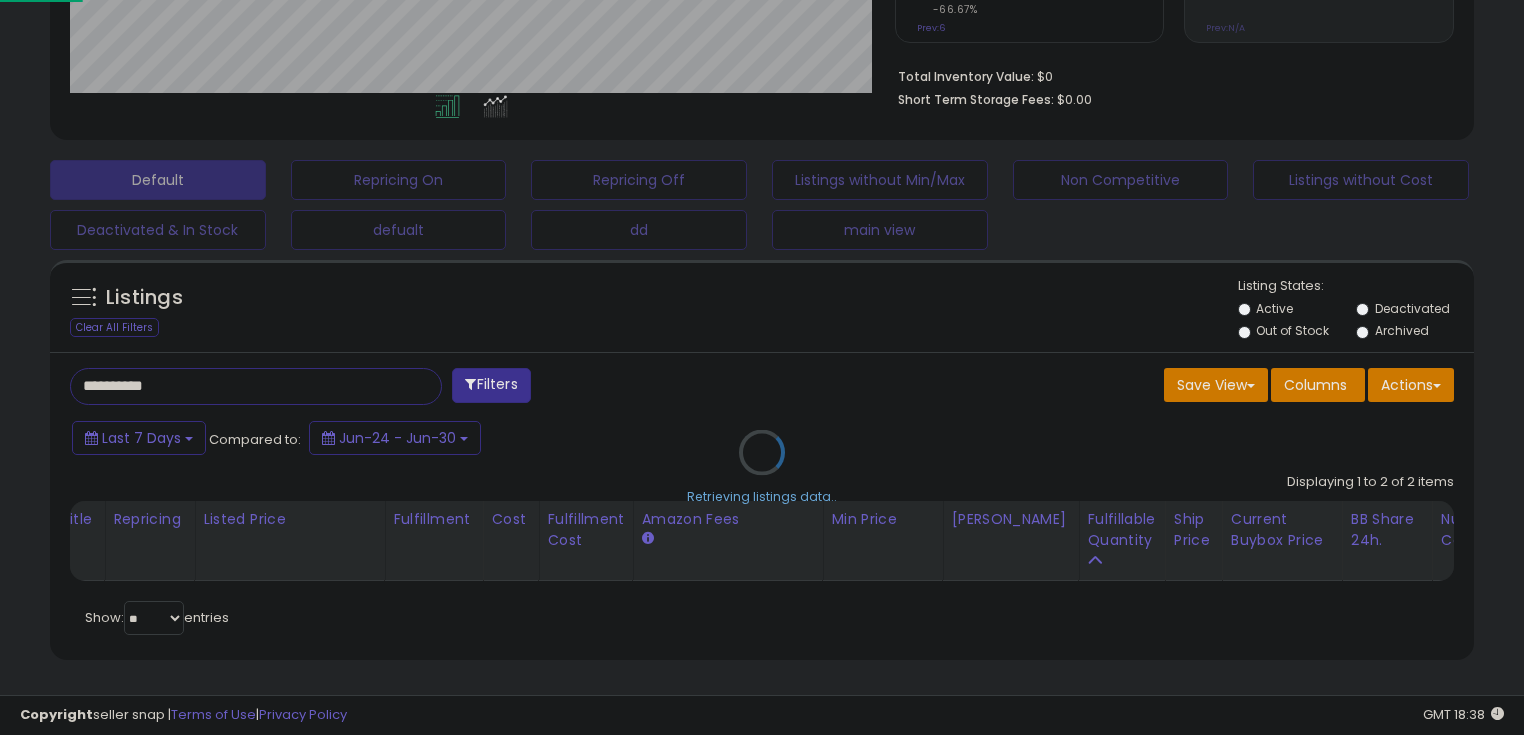 scroll, scrollTop: 999589, scrollLeft: 999168, axis: both 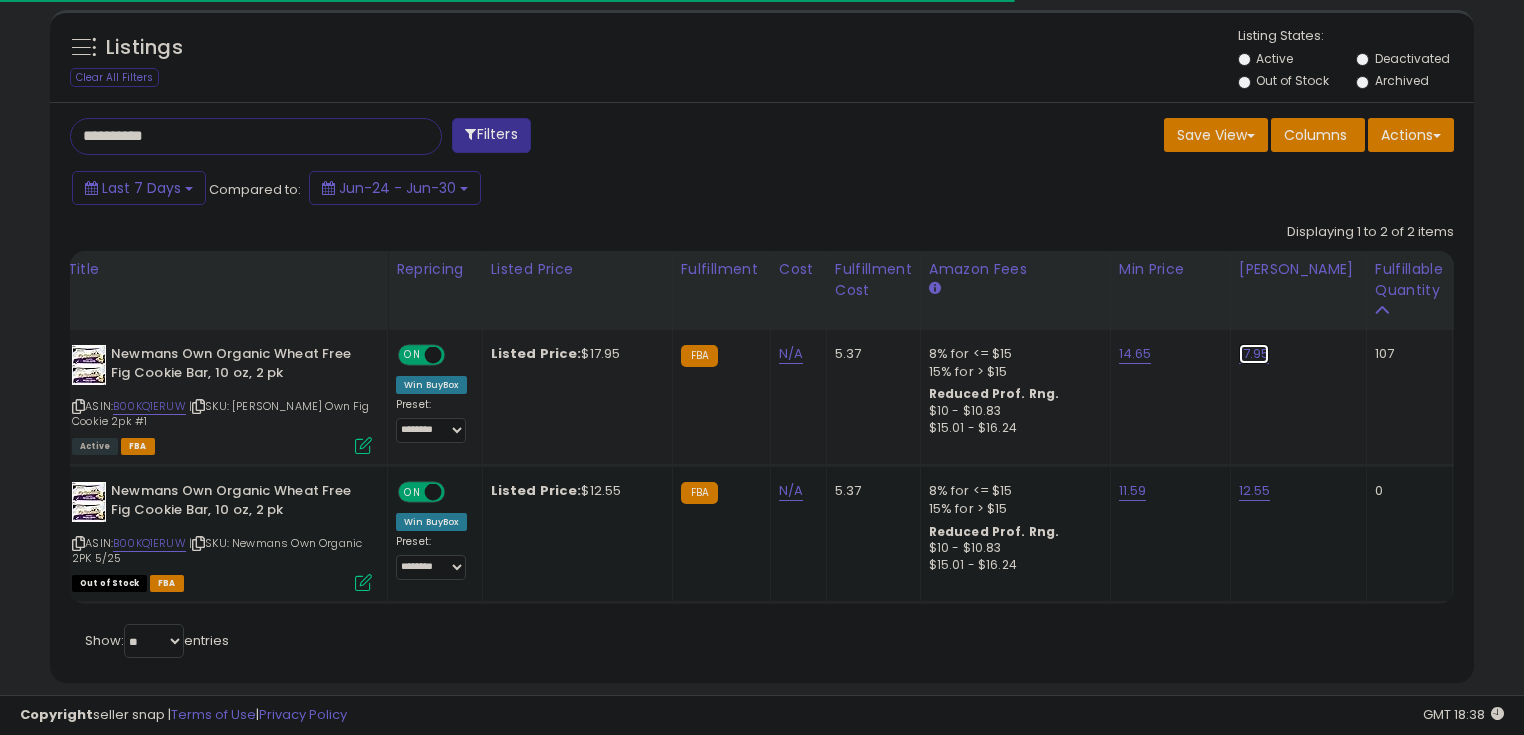 click on "17.95" at bounding box center [1254, 354] 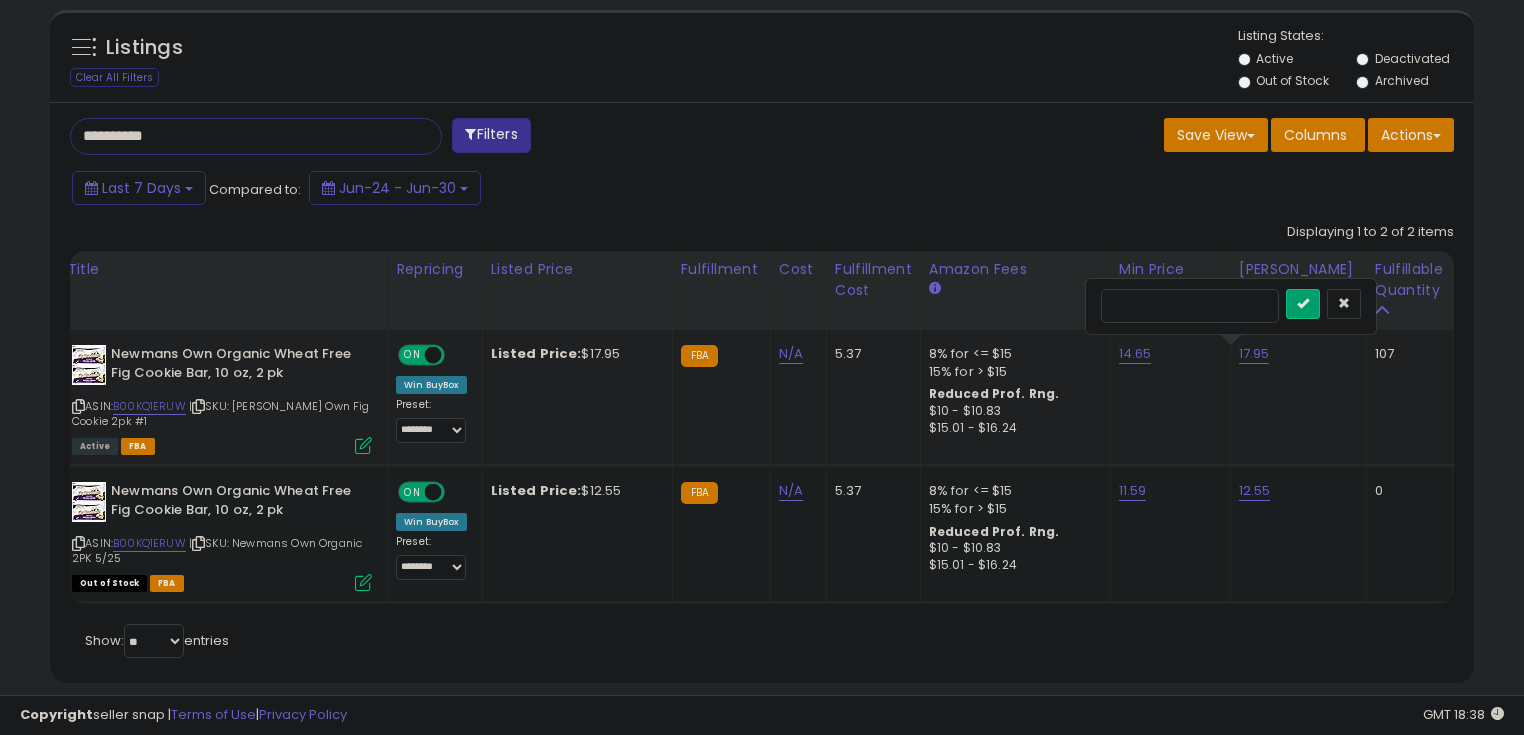 scroll, scrollTop: 999589, scrollLeft: 999175, axis: both 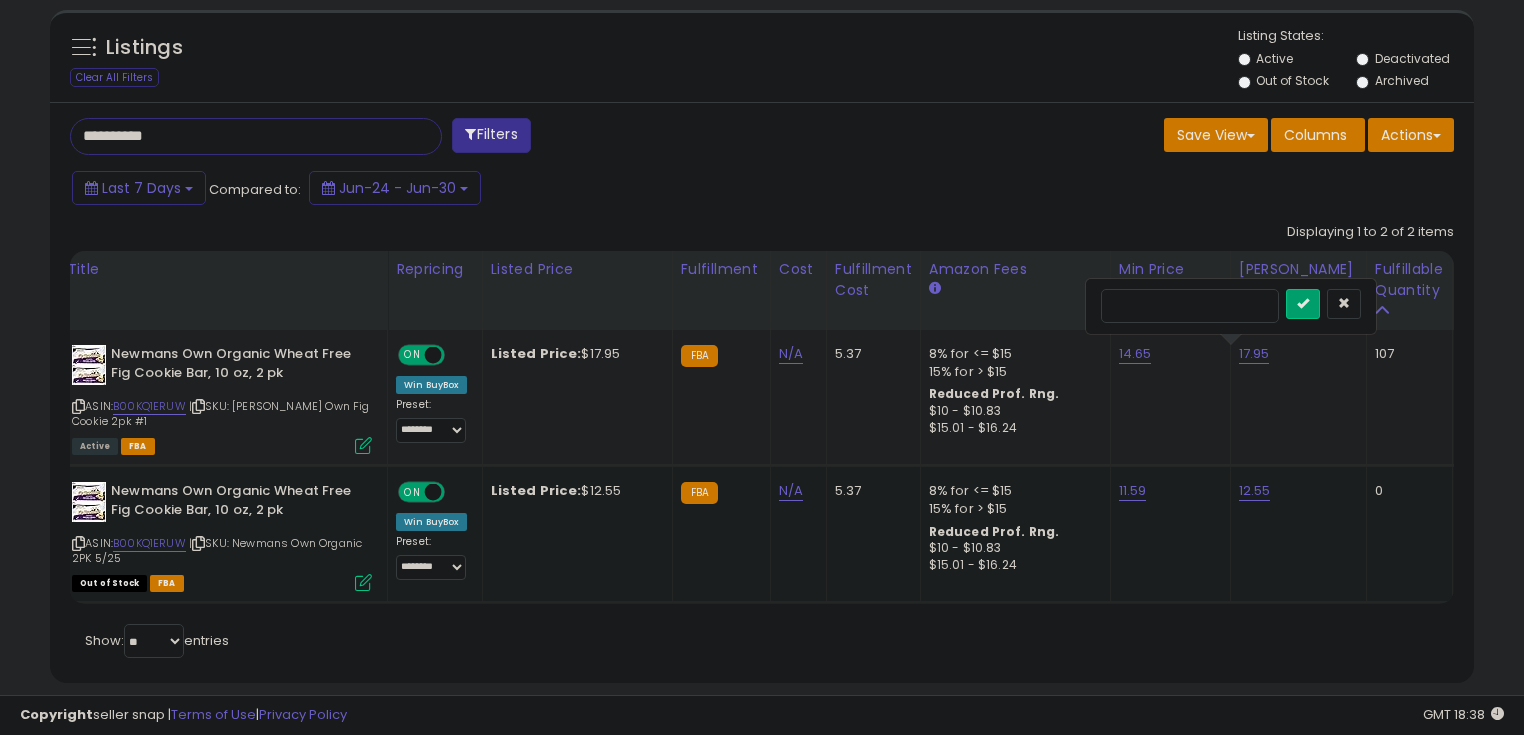 type on "*****" 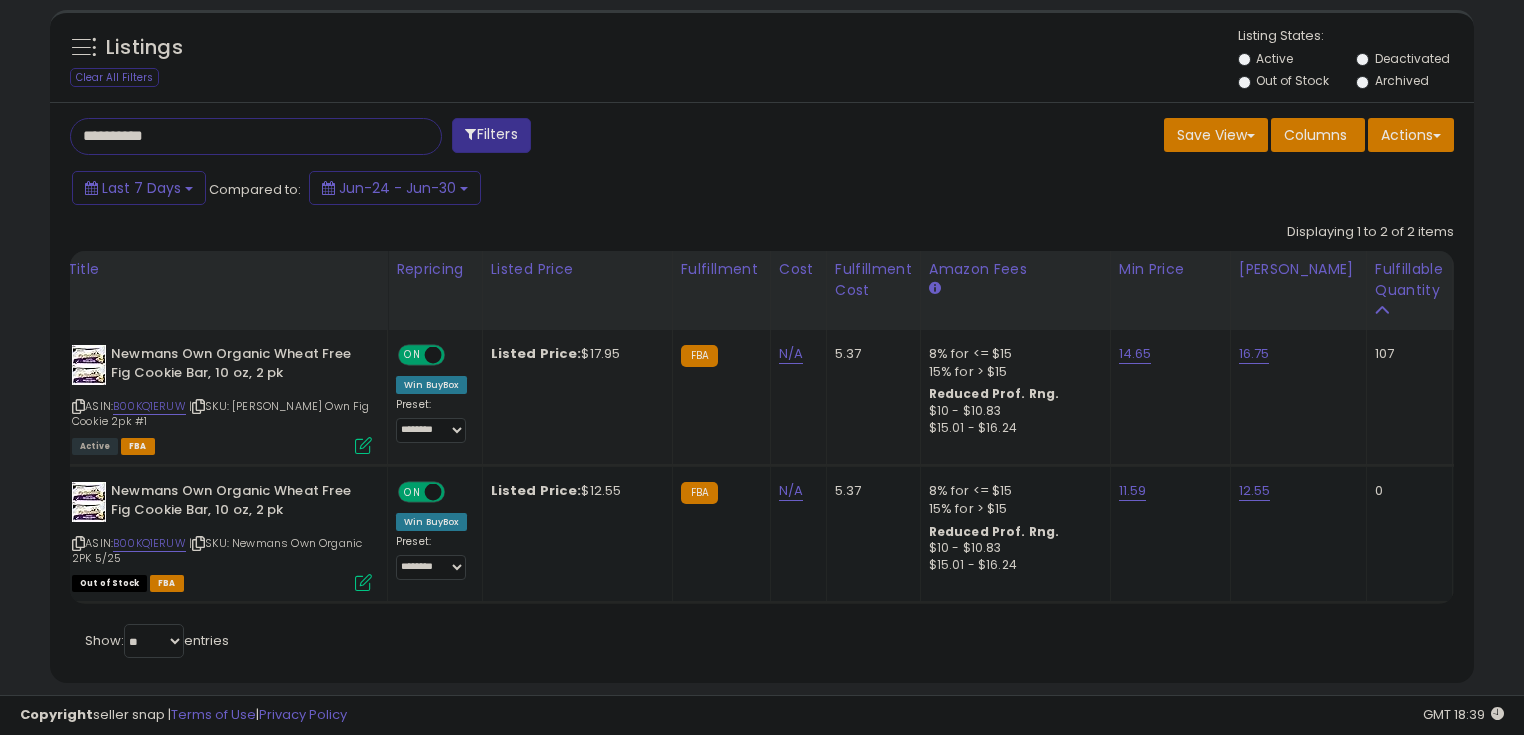 click on "**********" at bounding box center [238, 136] 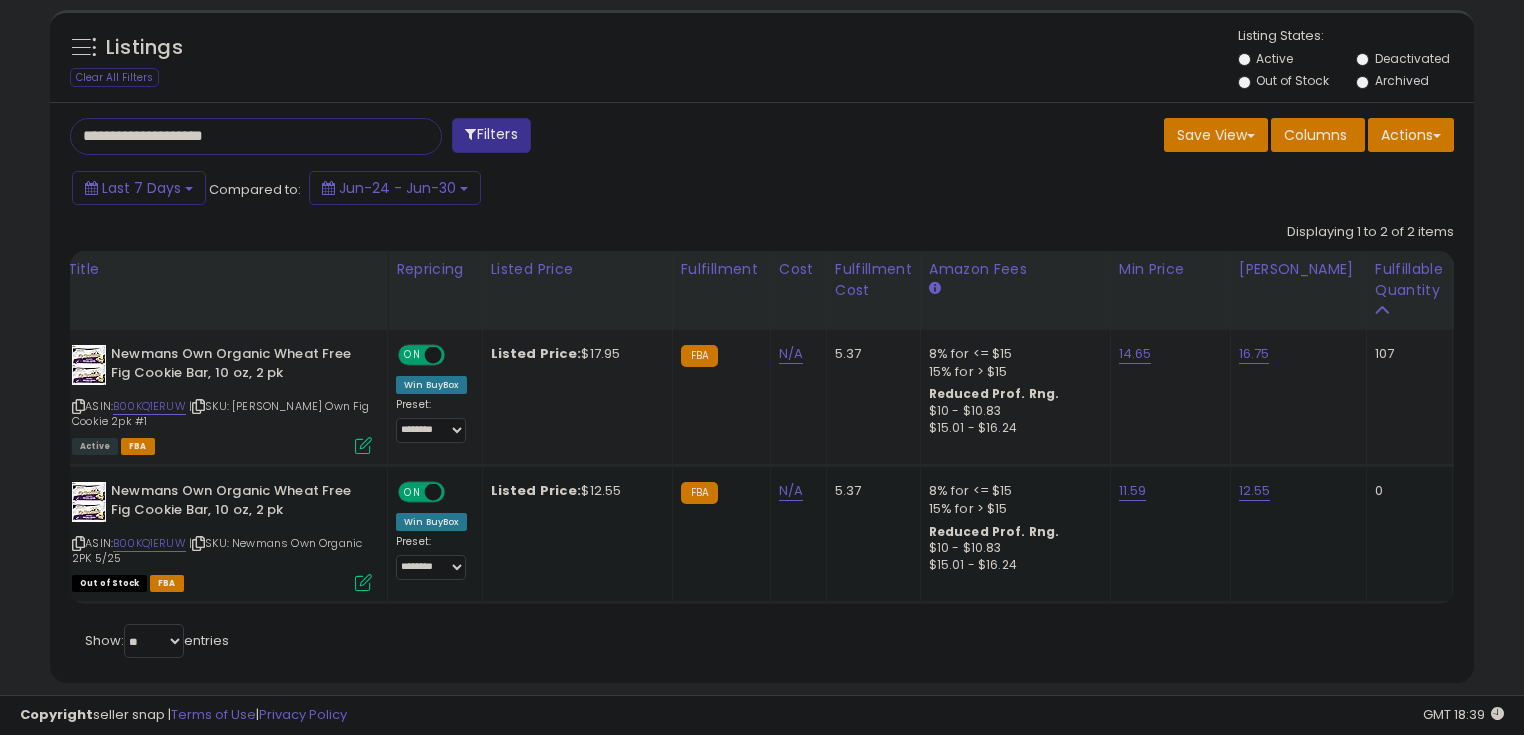 click on "**********" at bounding box center (238, 136) 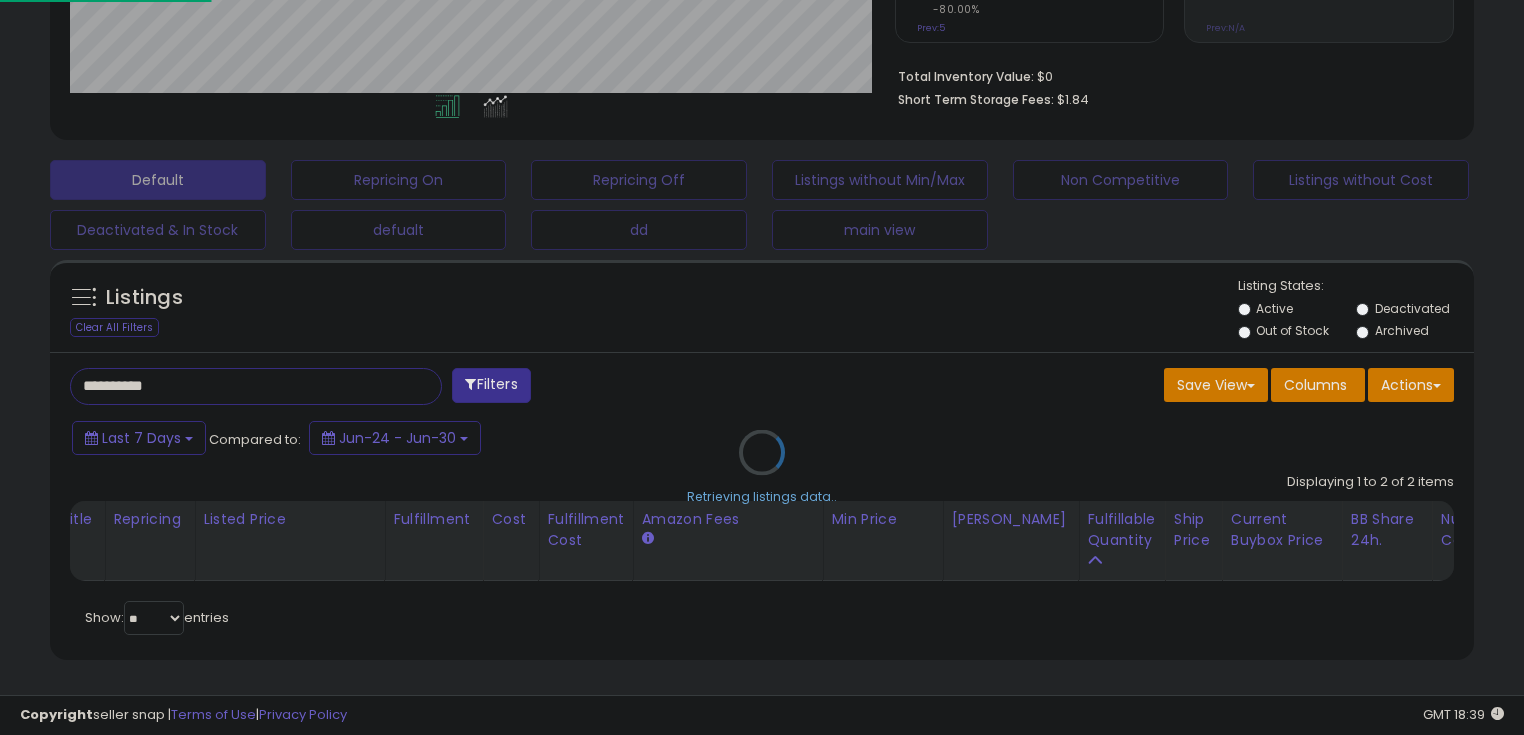 scroll, scrollTop: 999589, scrollLeft: 999168, axis: both 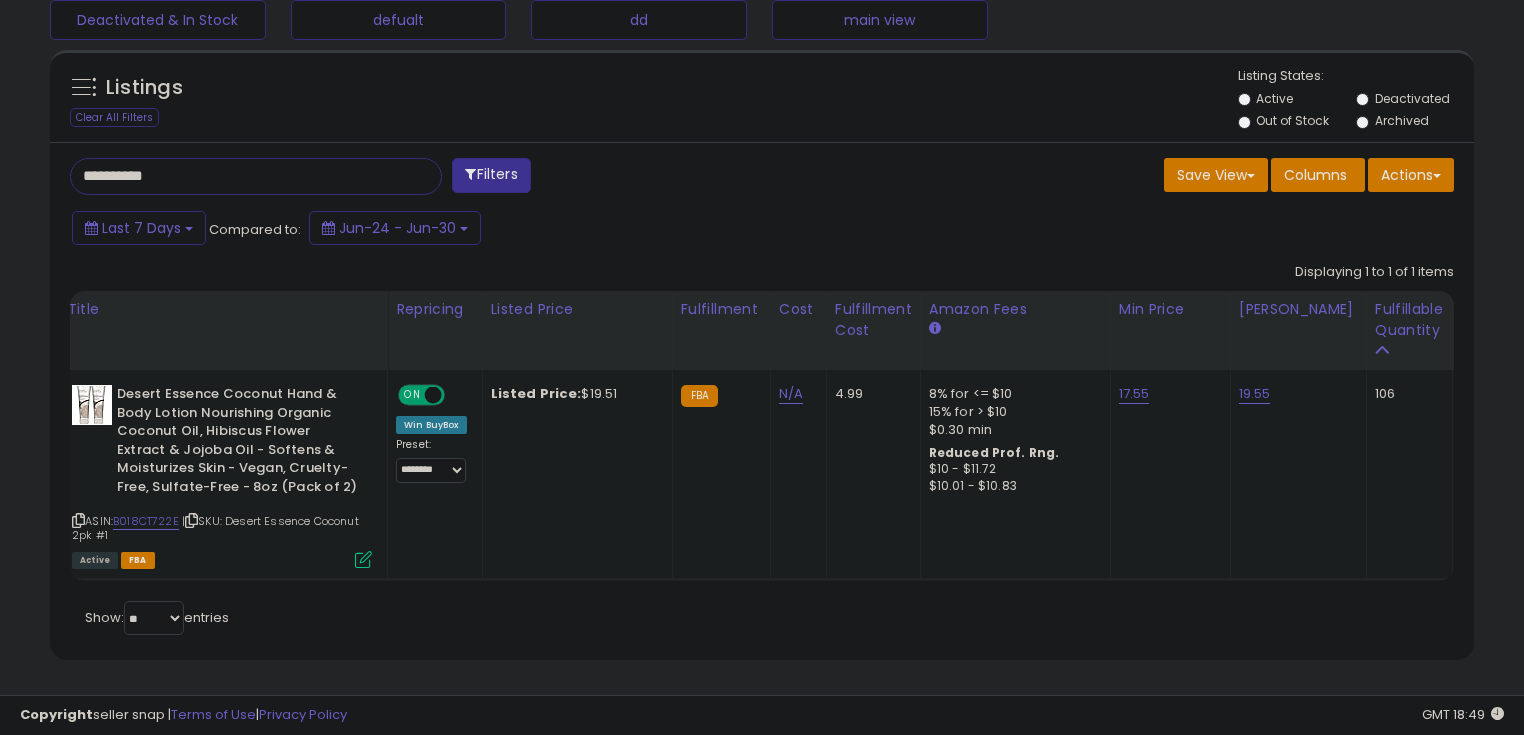 click on "**********" at bounding box center (238, 176) 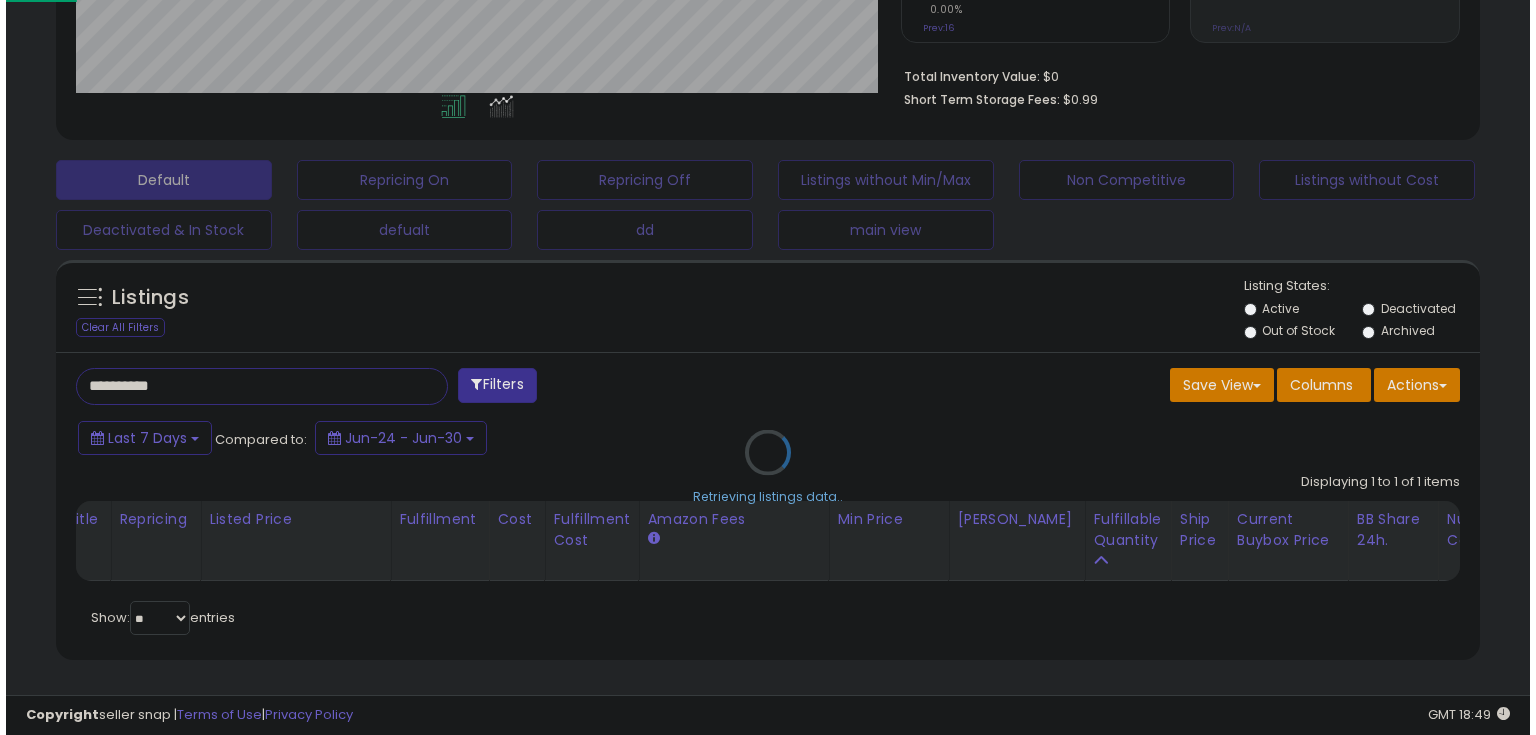 scroll, scrollTop: 480, scrollLeft: 0, axis: vertical 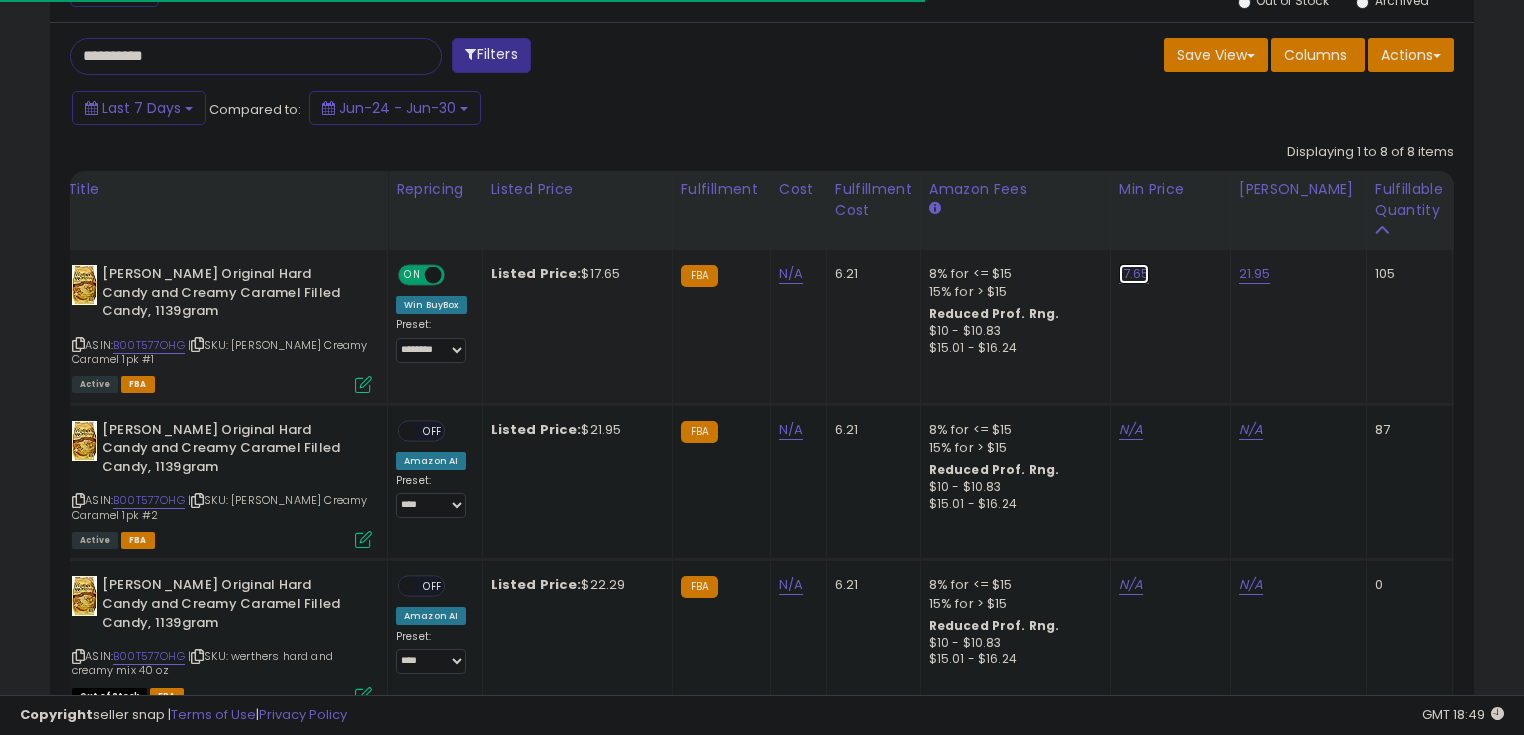click on "17.65" at bounding box center [1134, 274] 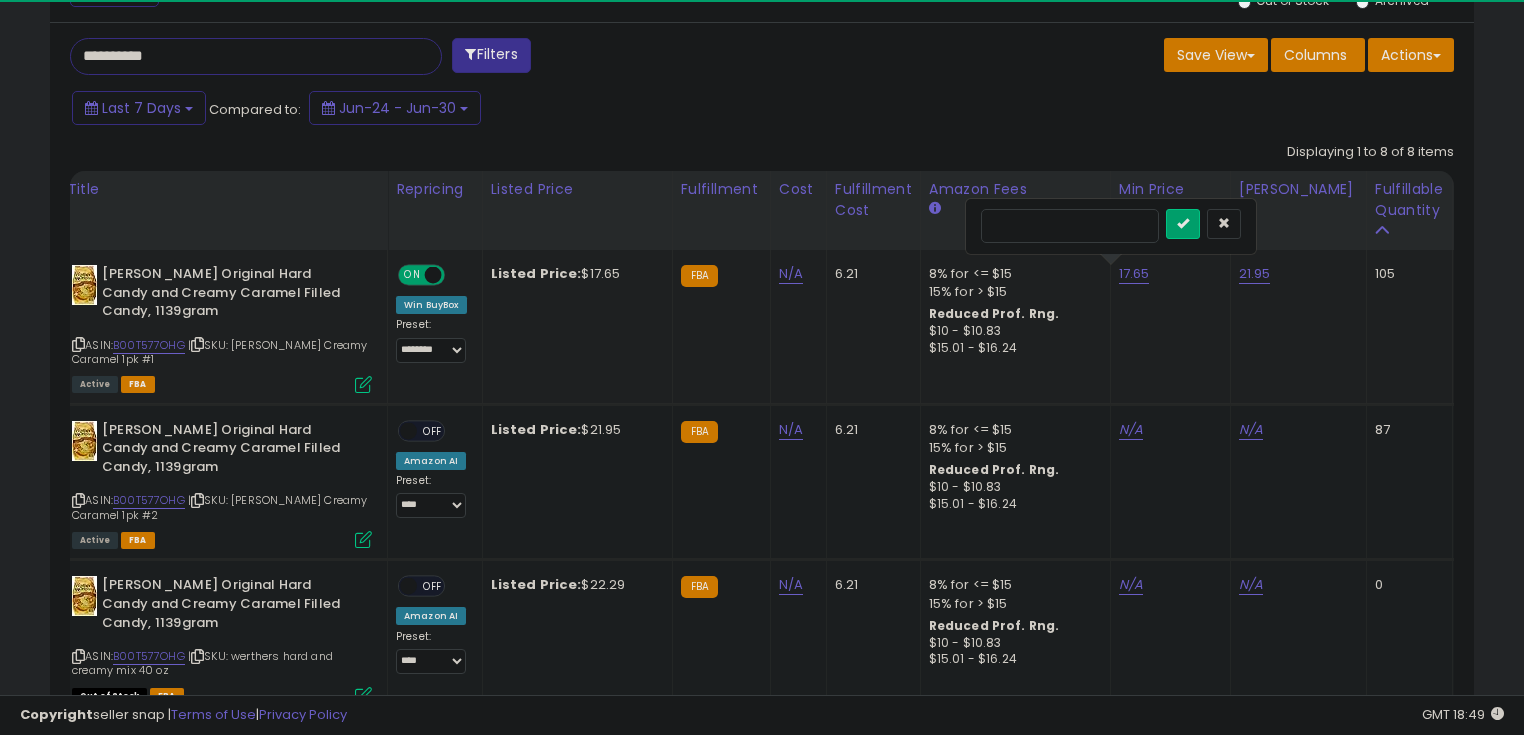scroll, scrollTop: 999589, scrollLeft: 999175, axis: both 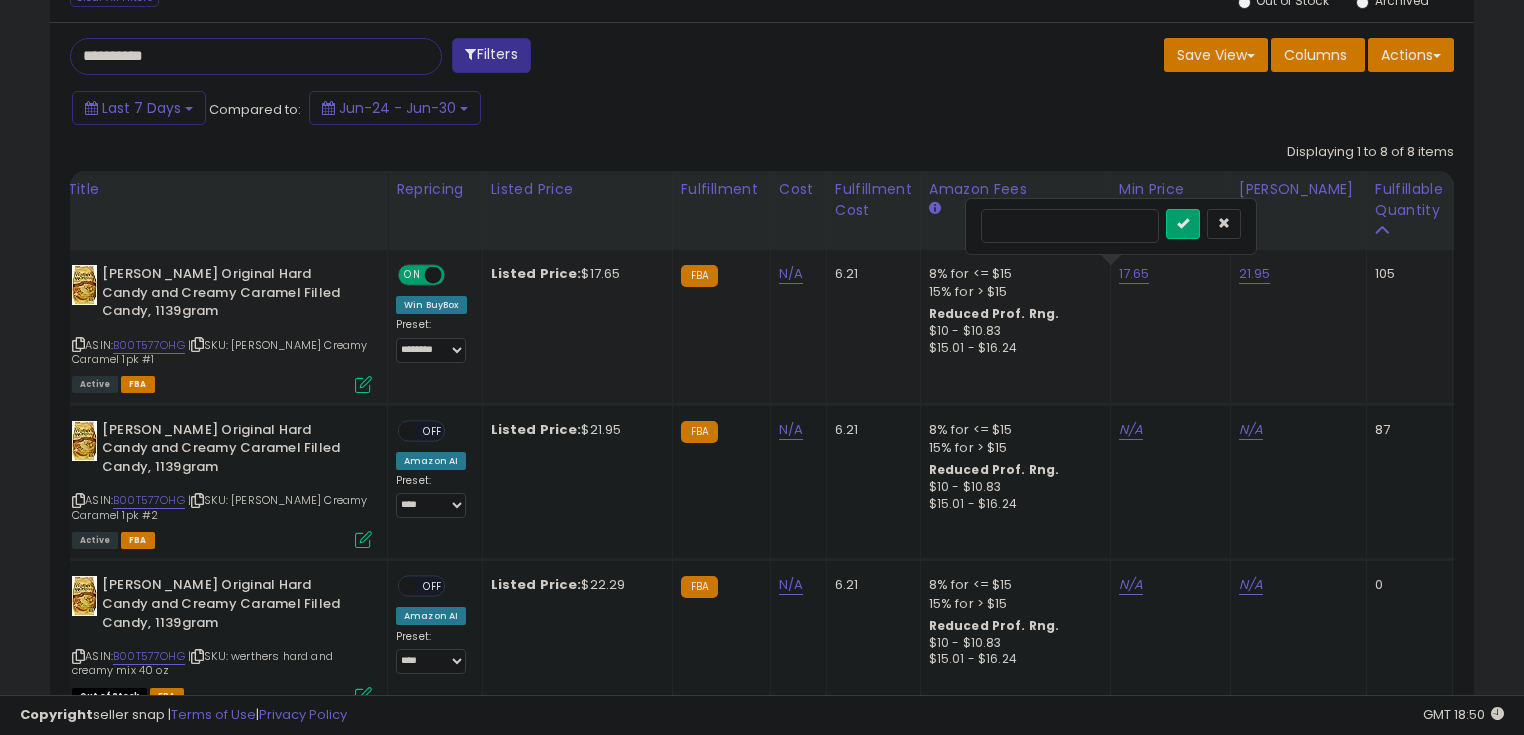 click on "*****" at bounding box center [1070, 226] 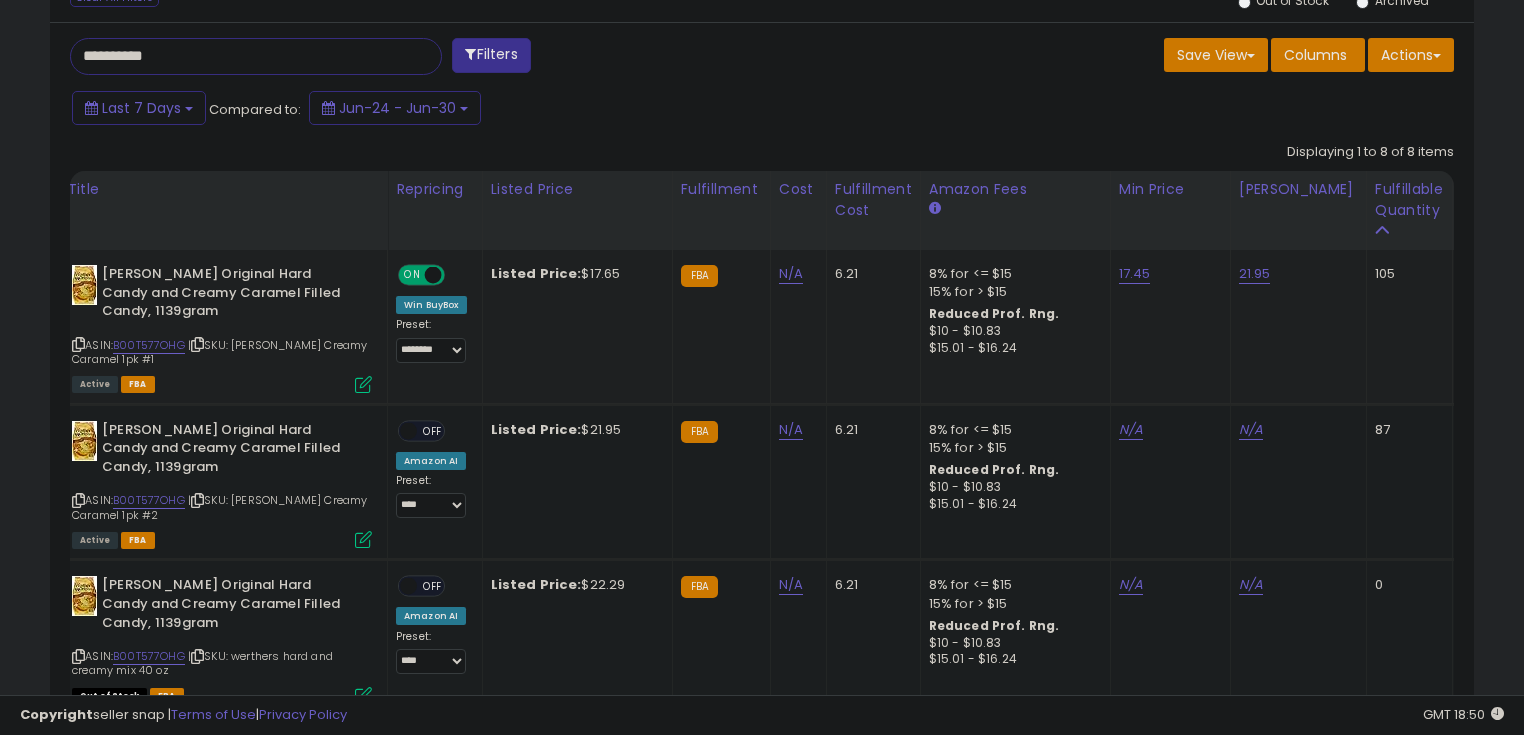 click on "**********" at bounding box center (238, 56) 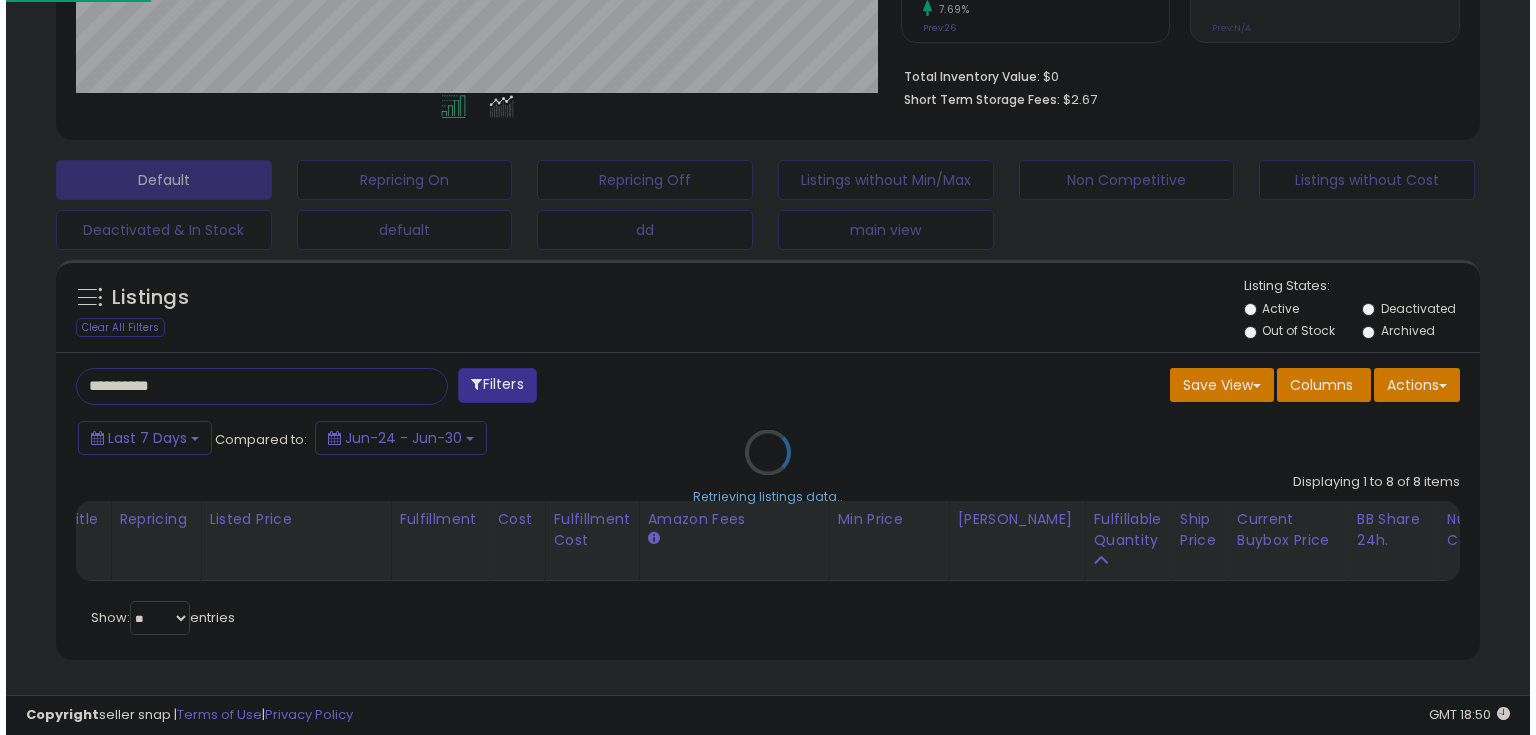 scroll, scrollTop: 480, scrollLeft: 0, axis: vertical 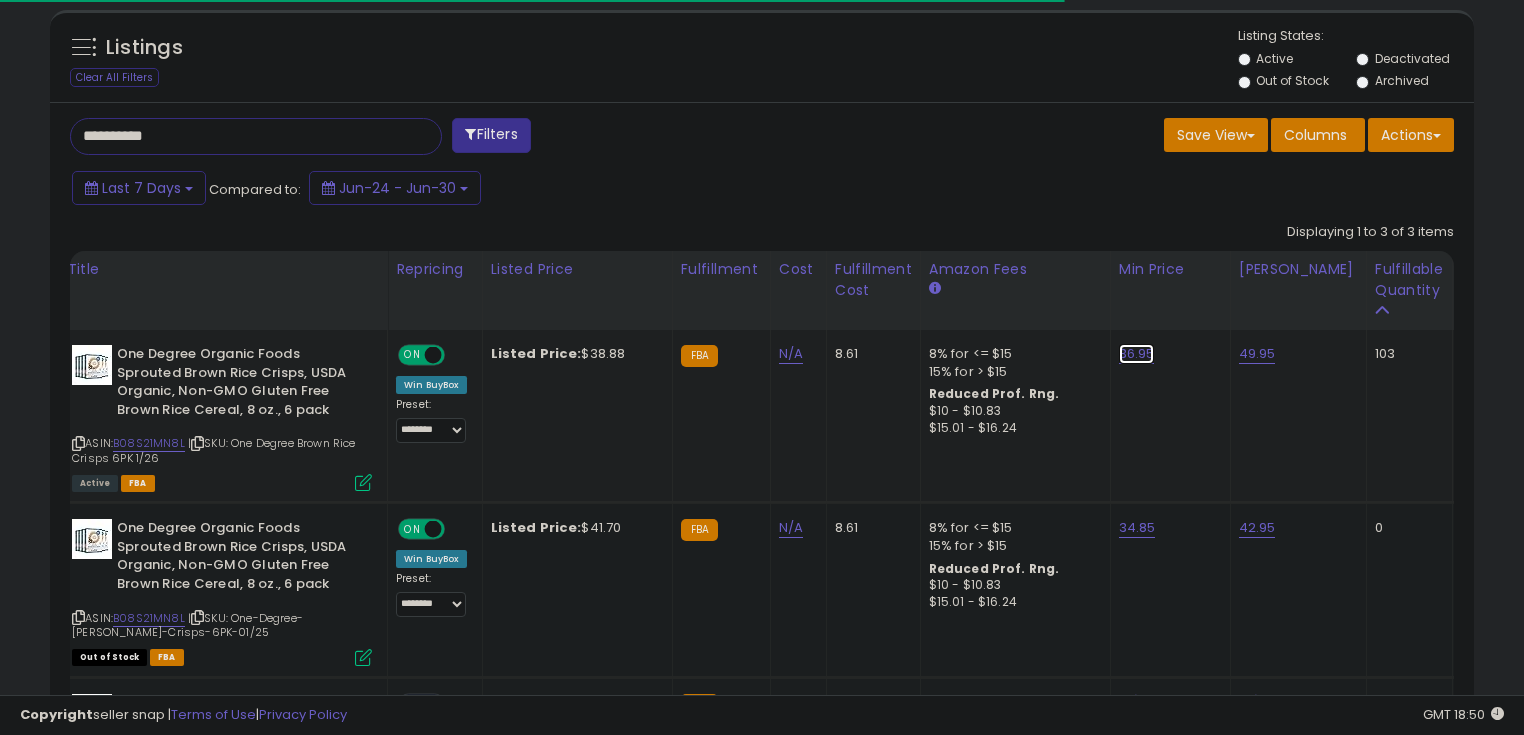 click on "36.95" at bounding box center [1137, 354] 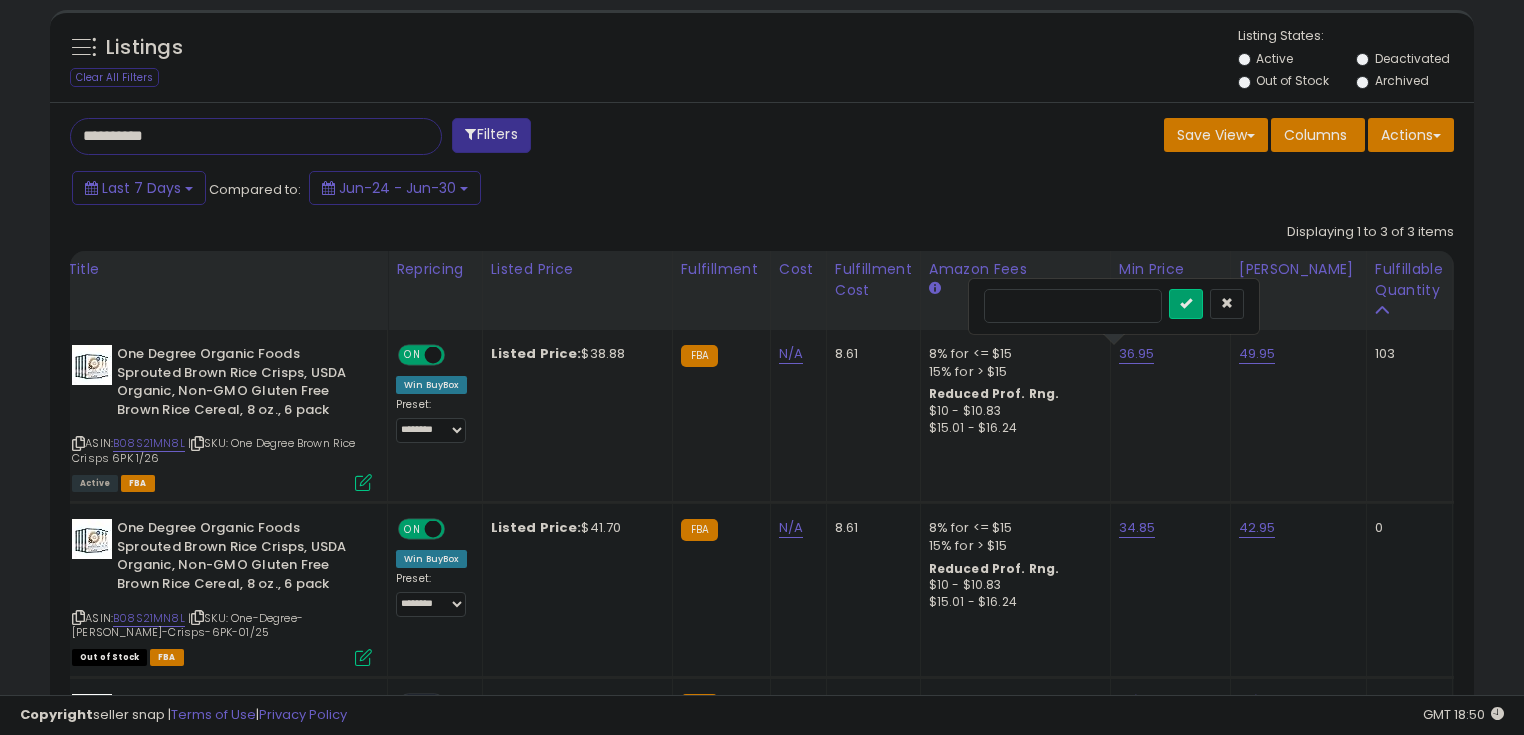 scroll, scrollTop: 999589, scrollLeft: 999175, axis: both 